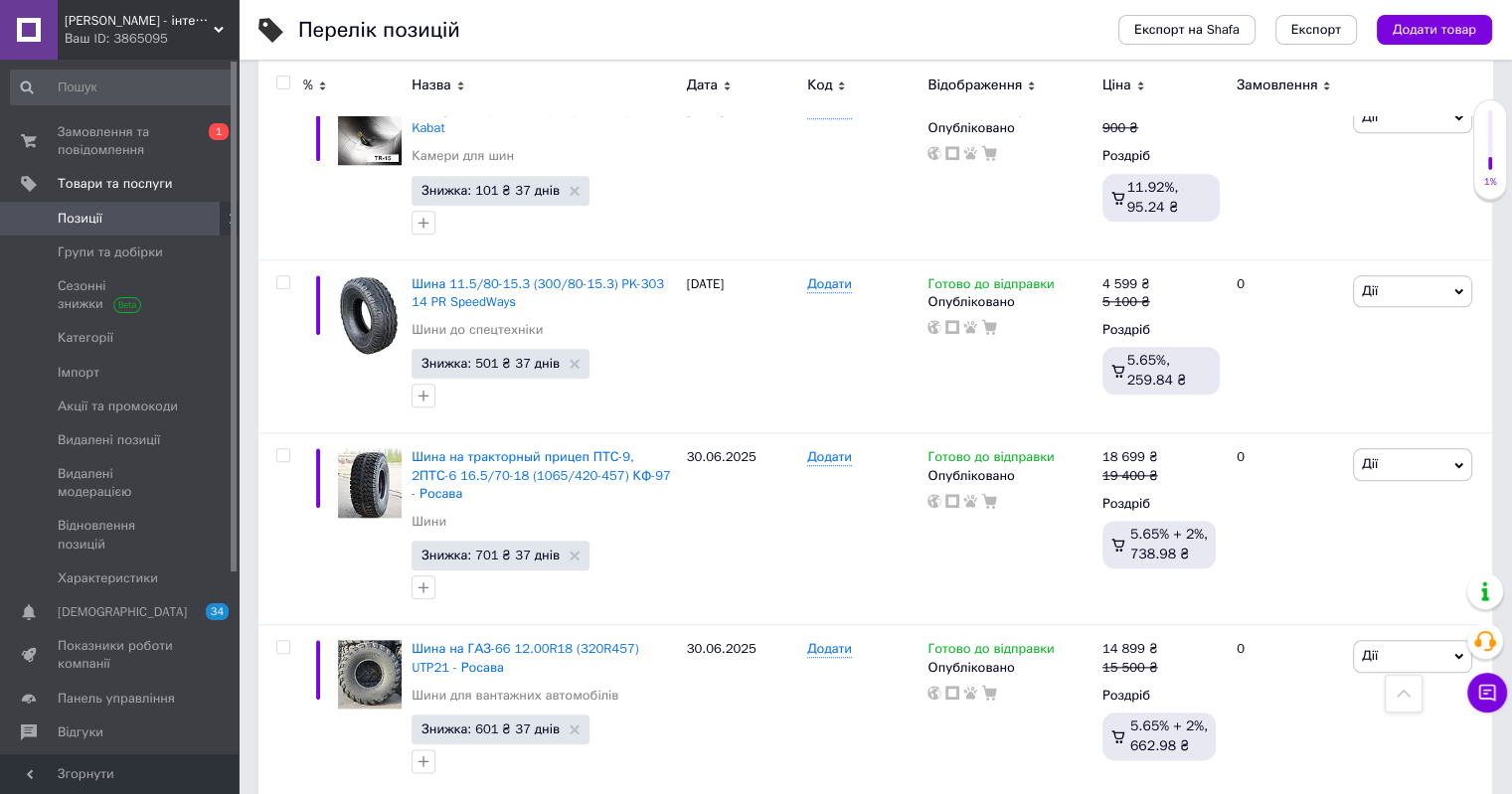 scroll, scrollTop: 2087, scrollLeft: 0, axis: vertical 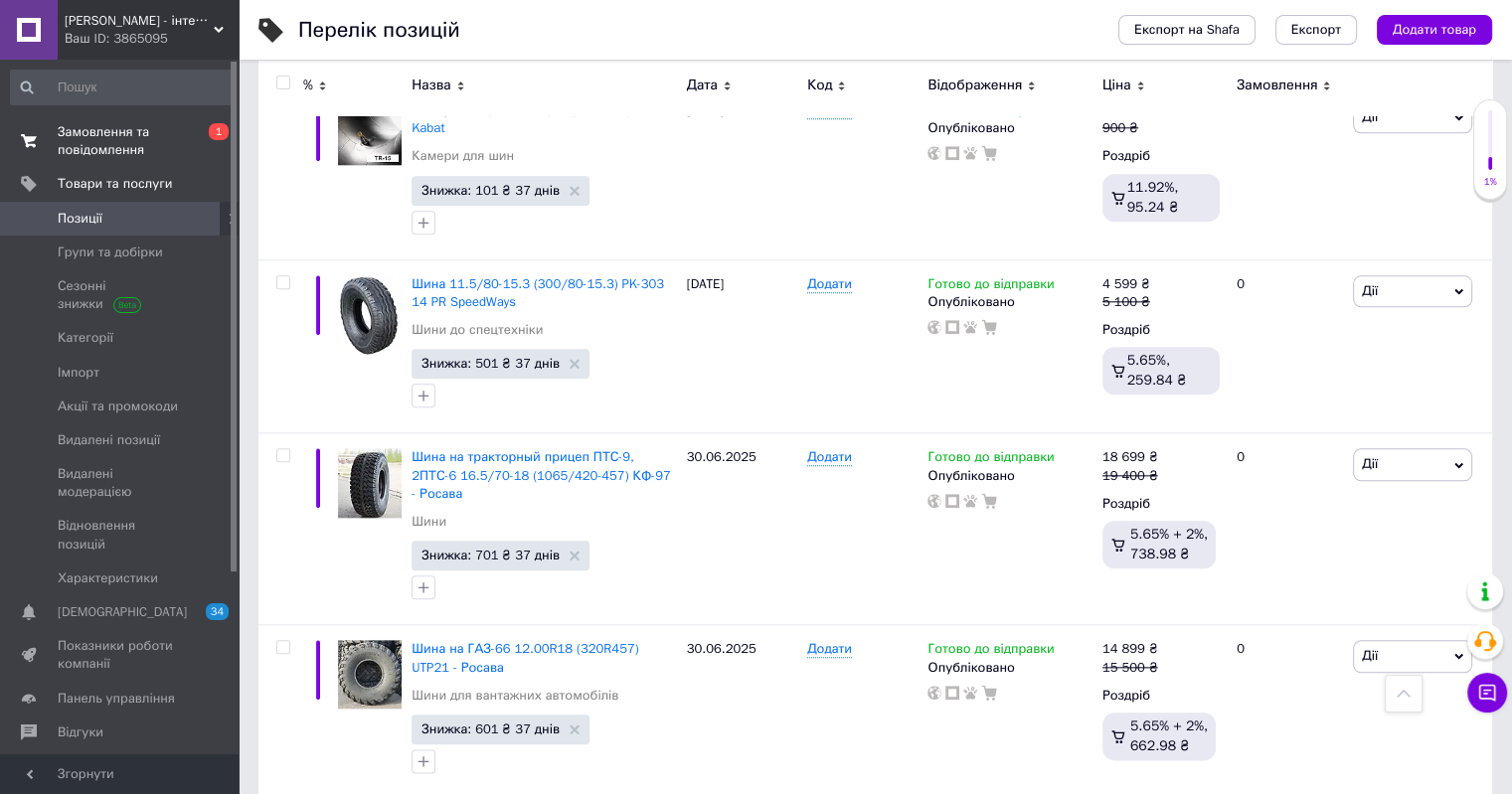 click on "Замовлення та повідомлення" at bounding box center (120, 141) 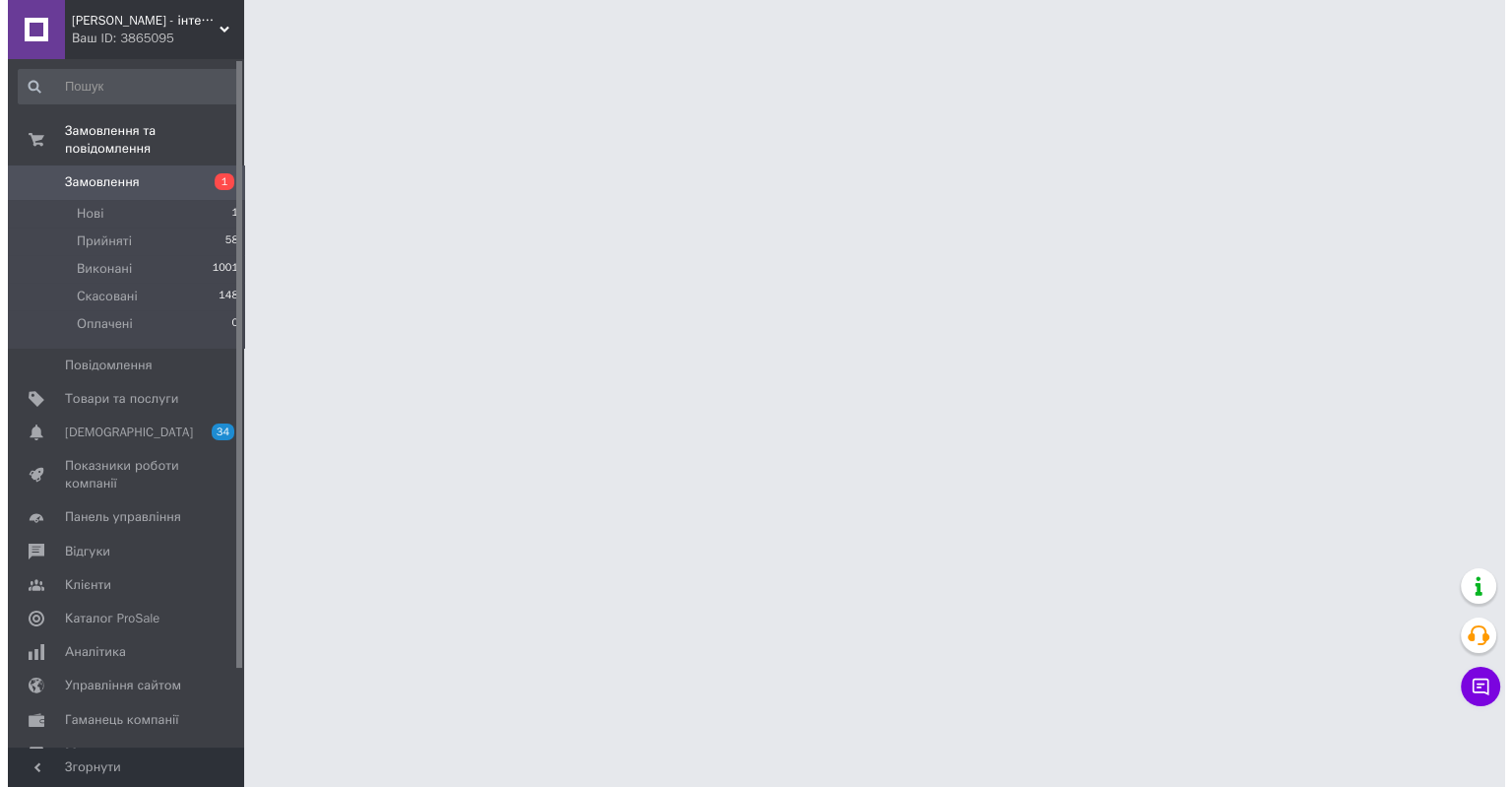 scroll, scrollTop: 0, scrollLeft: 0, axis: both 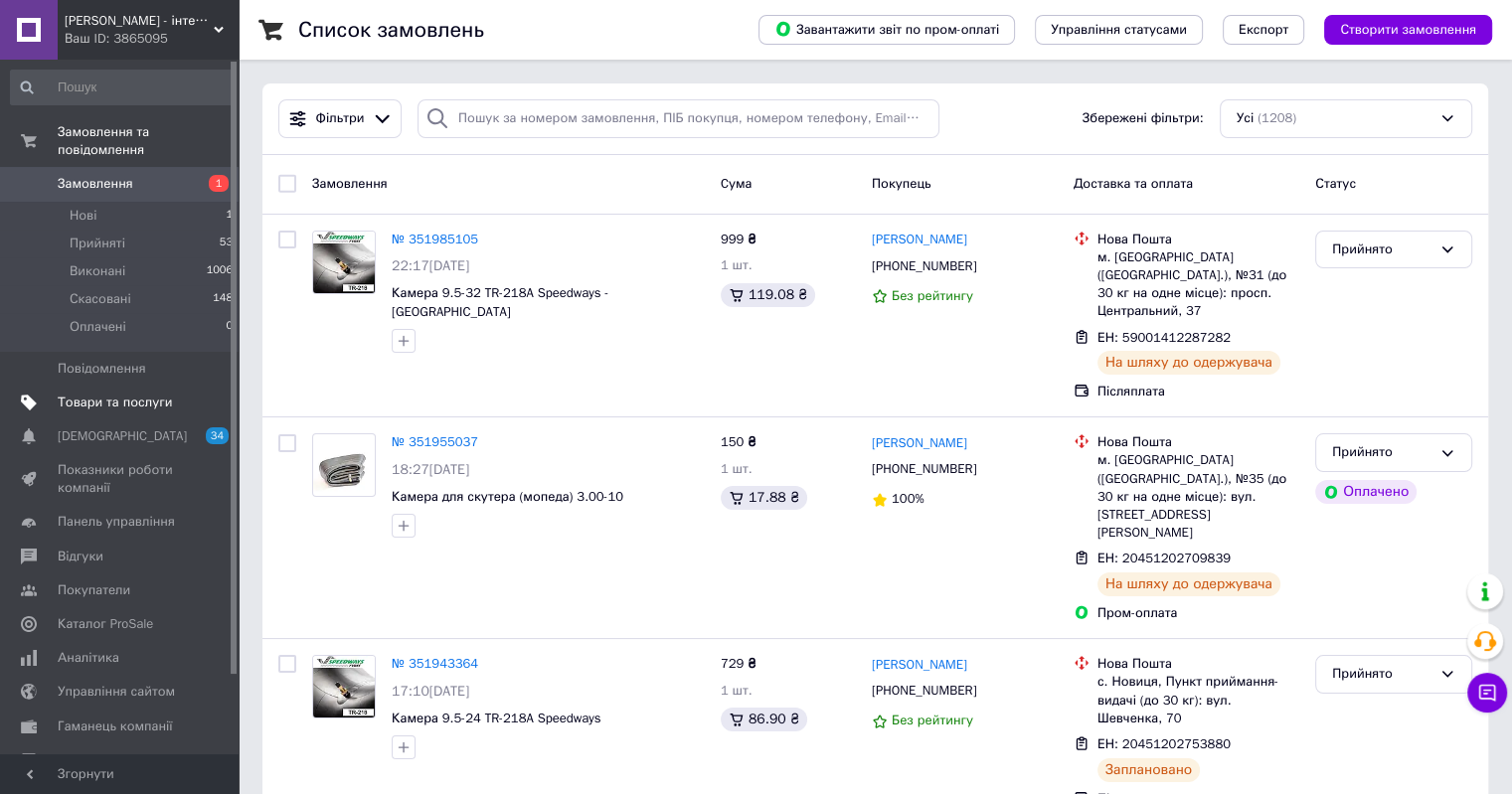 click on "Товари та послуги" at bounding box center (114, 402) 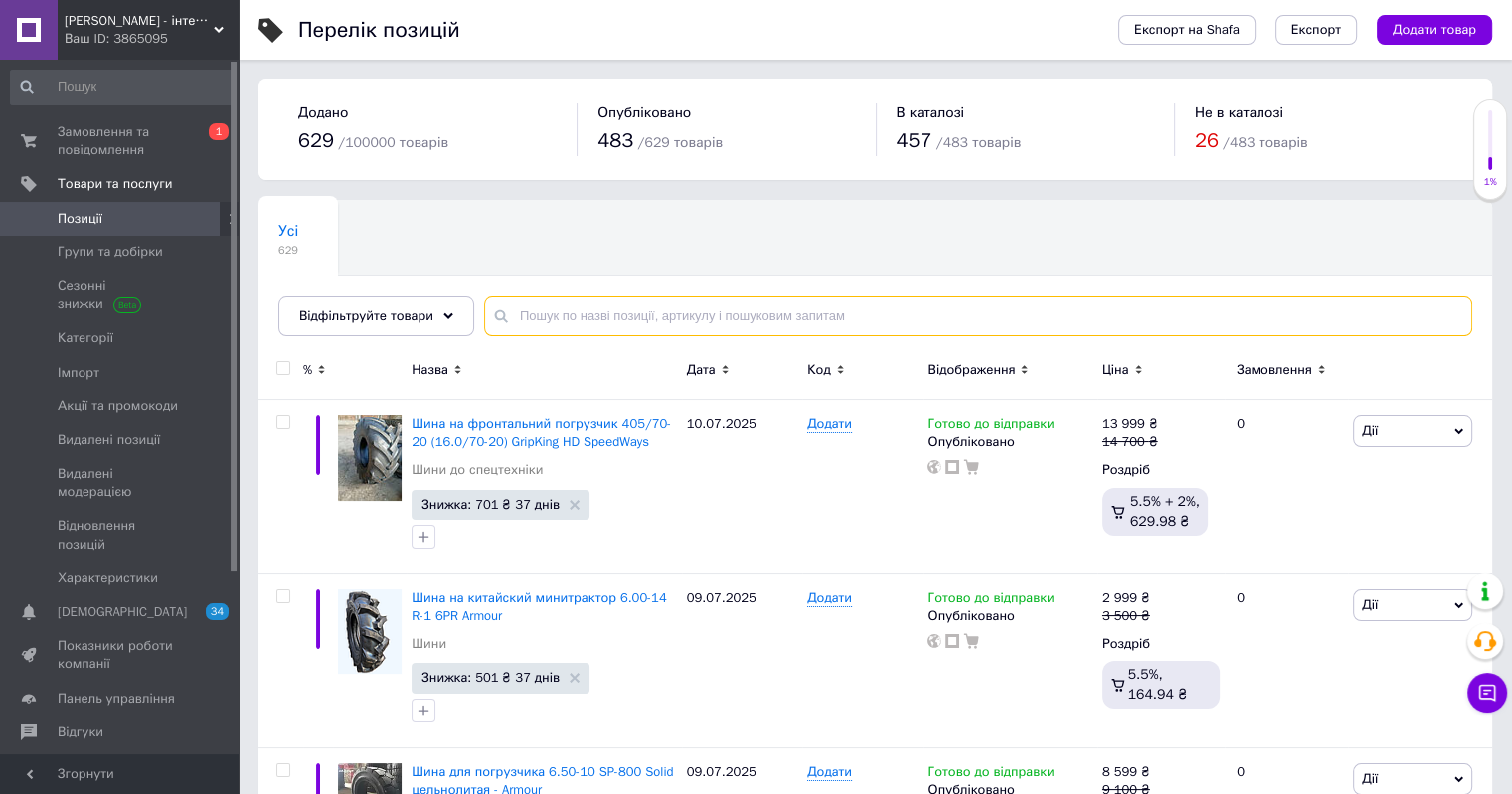 click at bounding box center (978, 316) 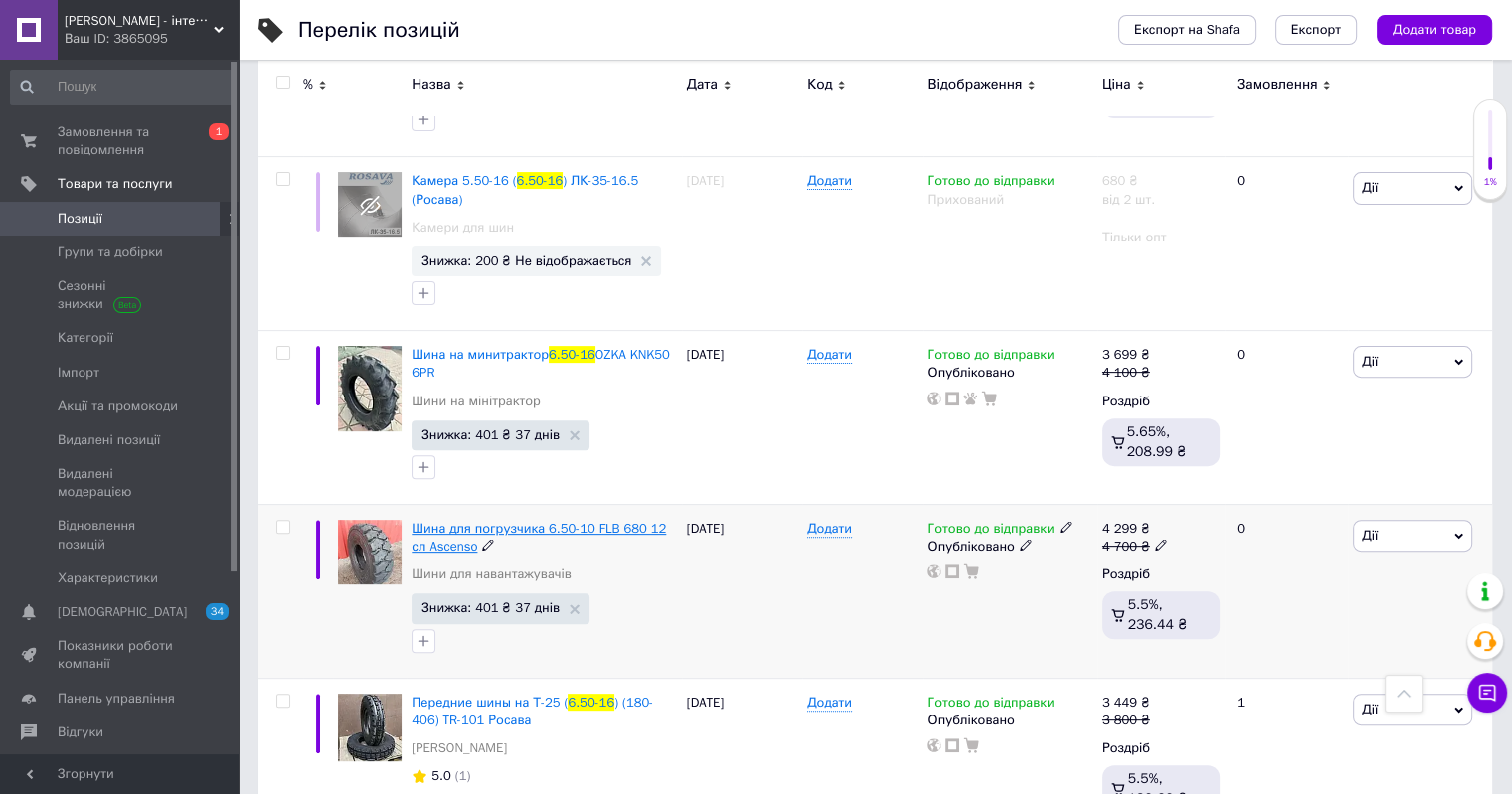 scroll, scrollTop: 596, scrollLeft: 0, axis: vertical 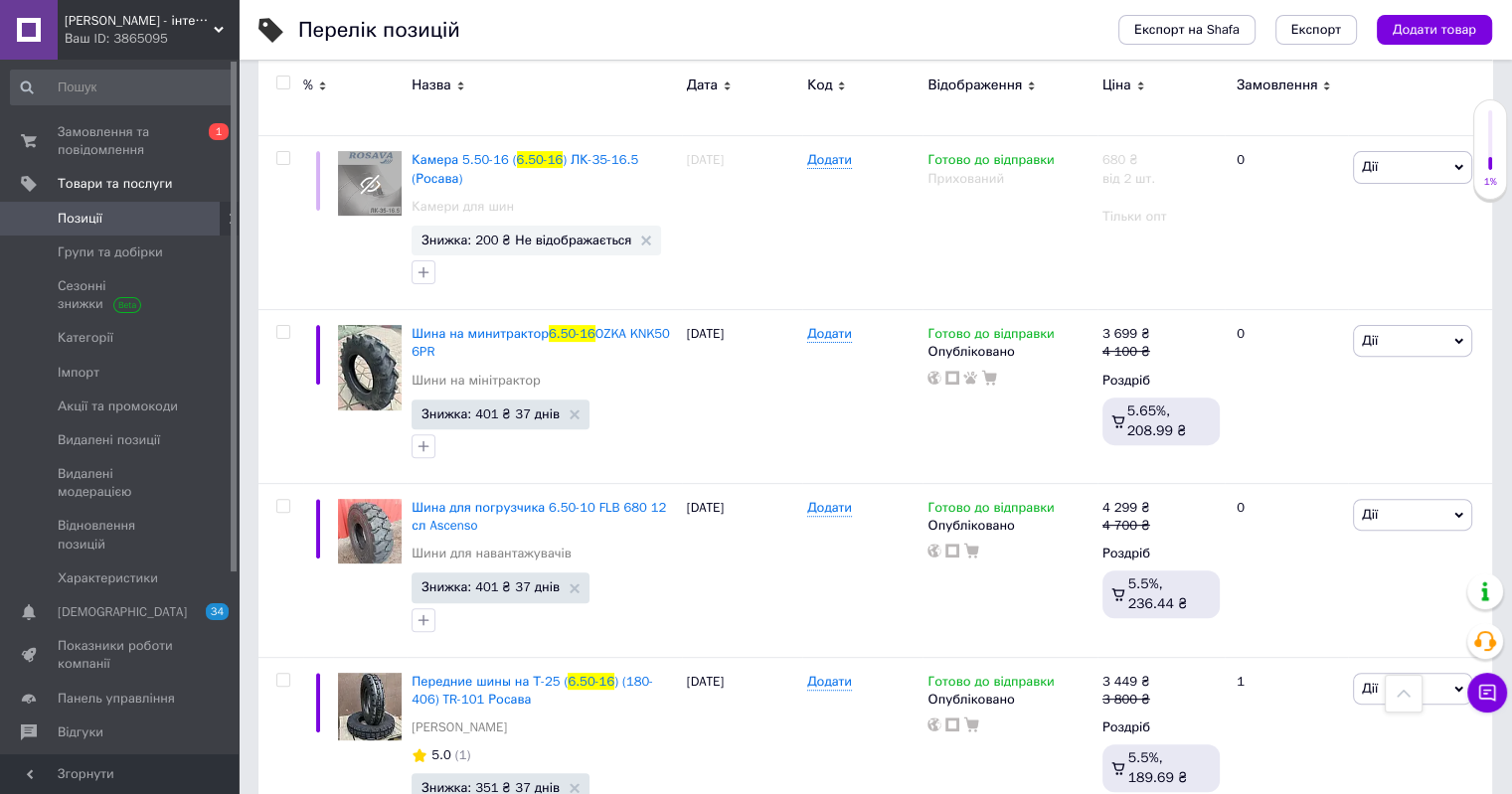 type on "6.50-16" 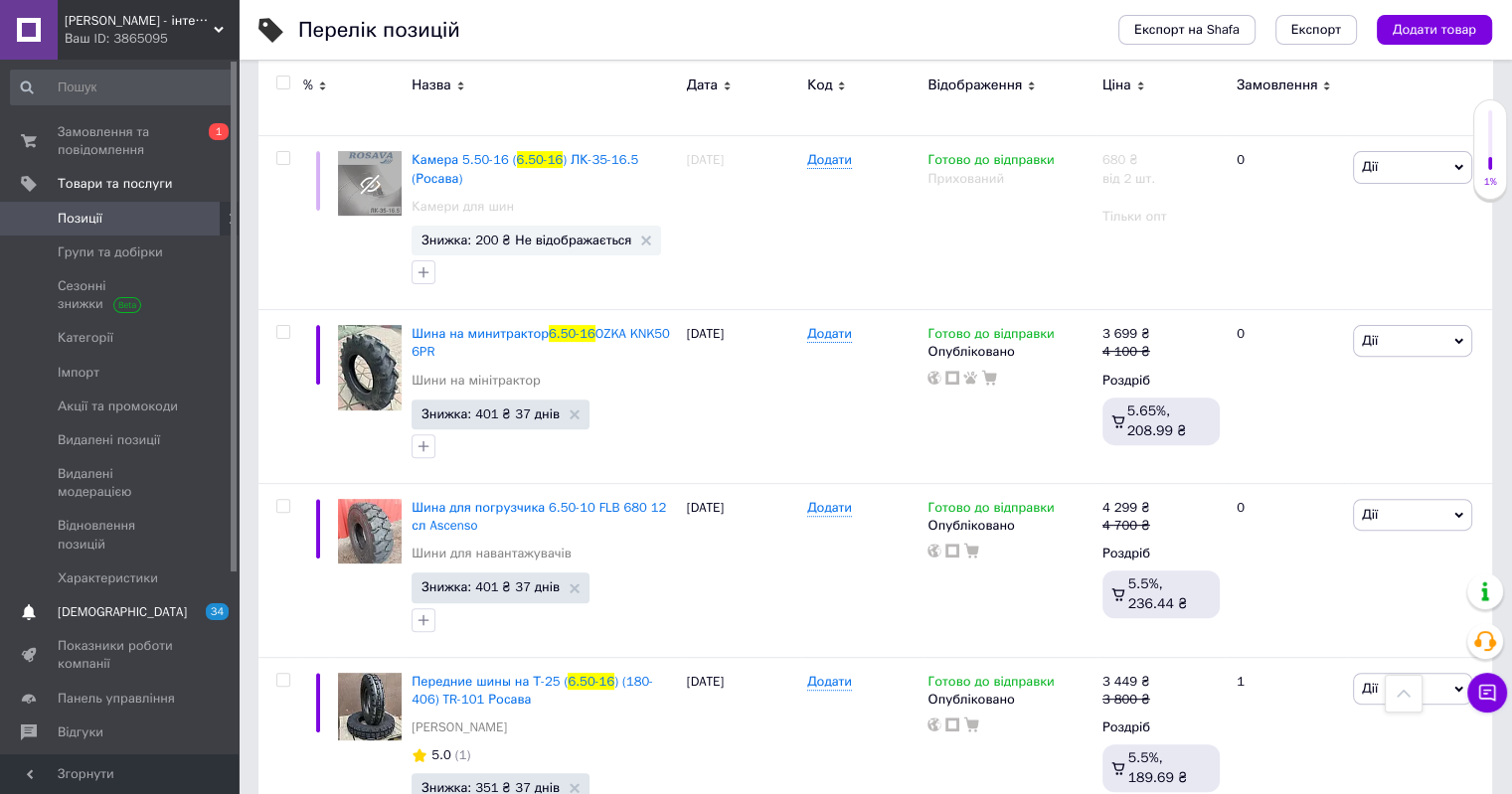 click on "[DEMOGRAPHIC_DATA]" at bounding box center [122, 612] 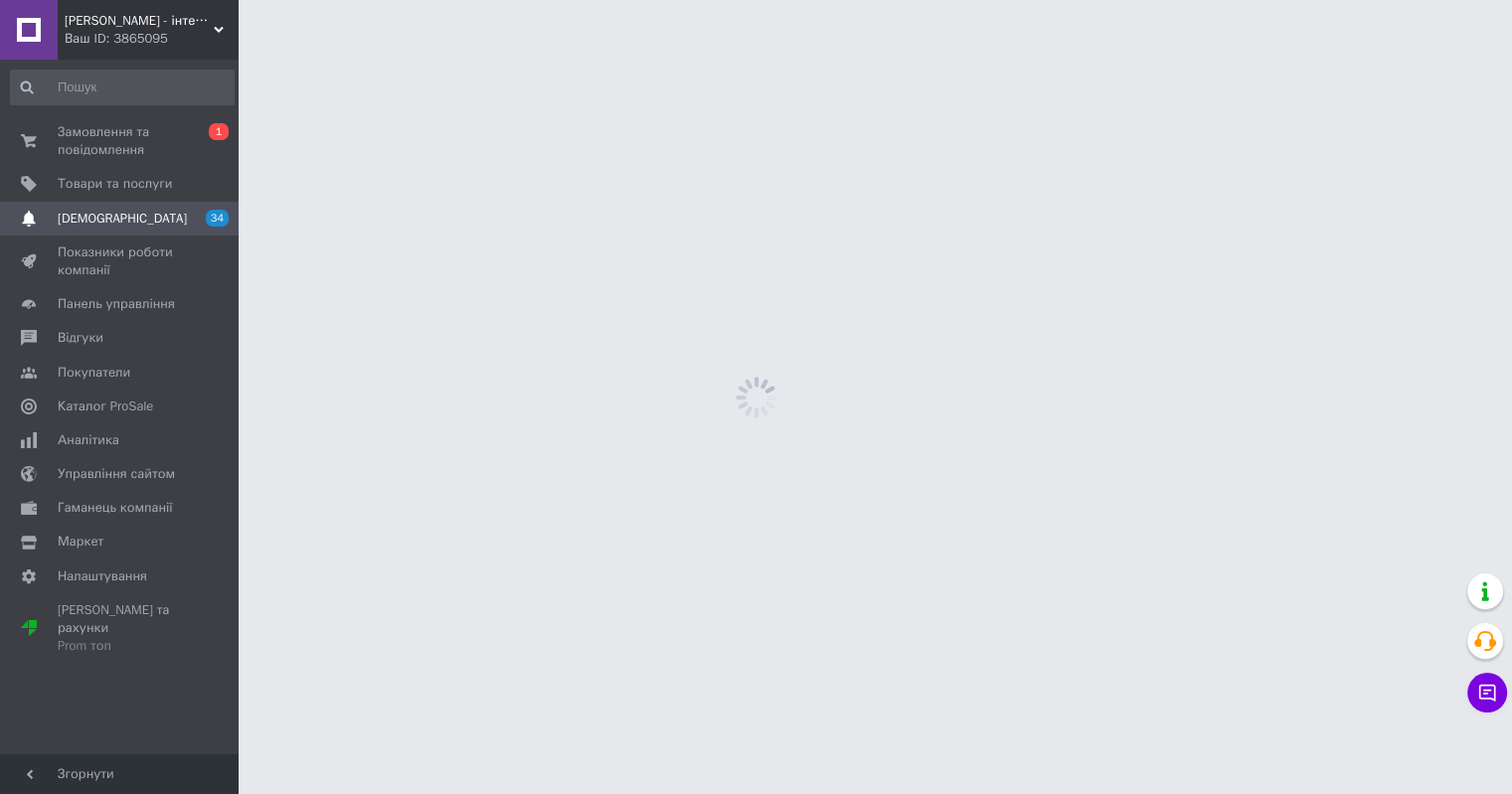 scroll, scrollTop: 0, scrollLeft: 0, axis: both 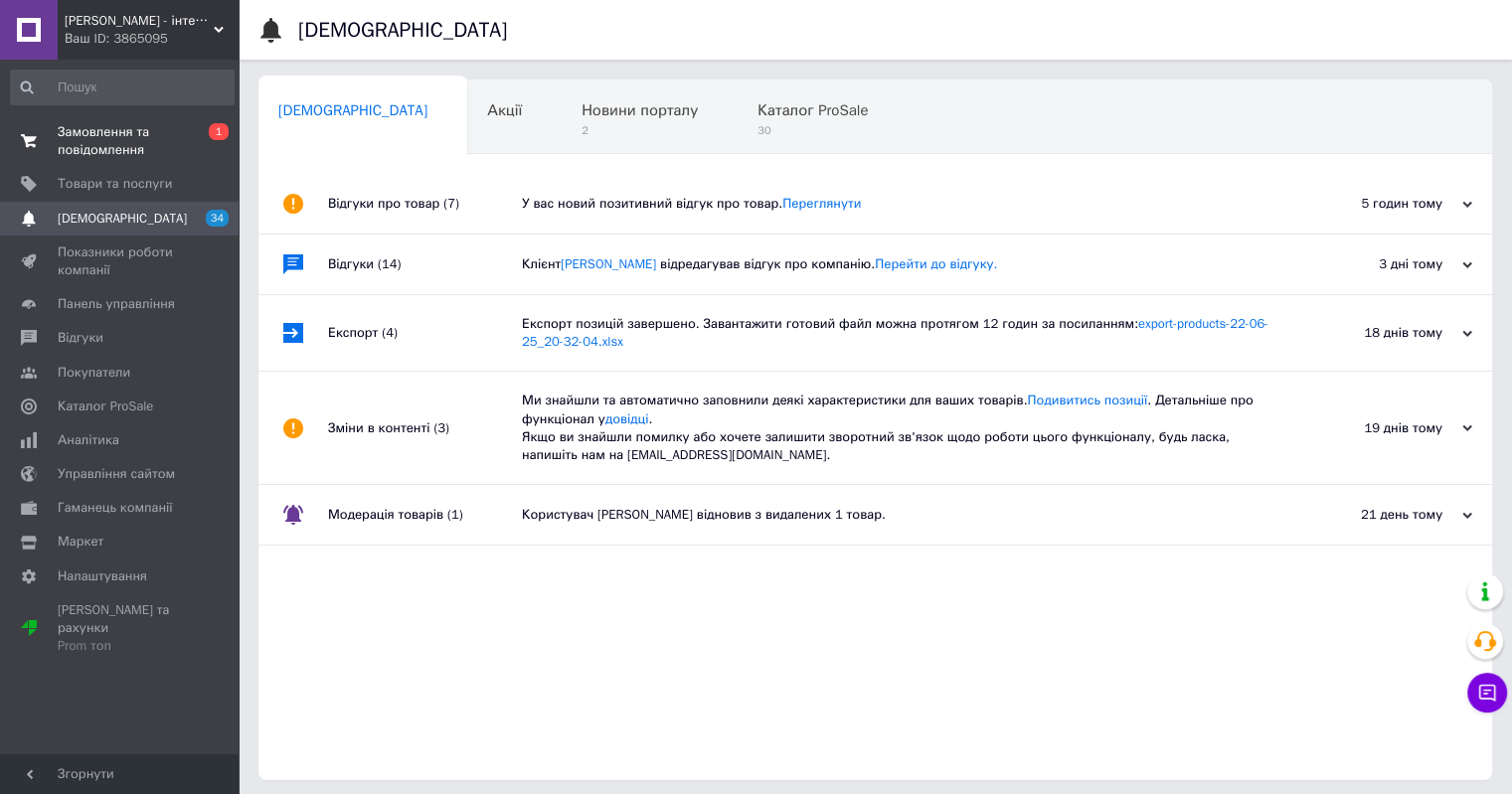 click on "Замовлення та повідомлення" at bounding box center [120, 141] 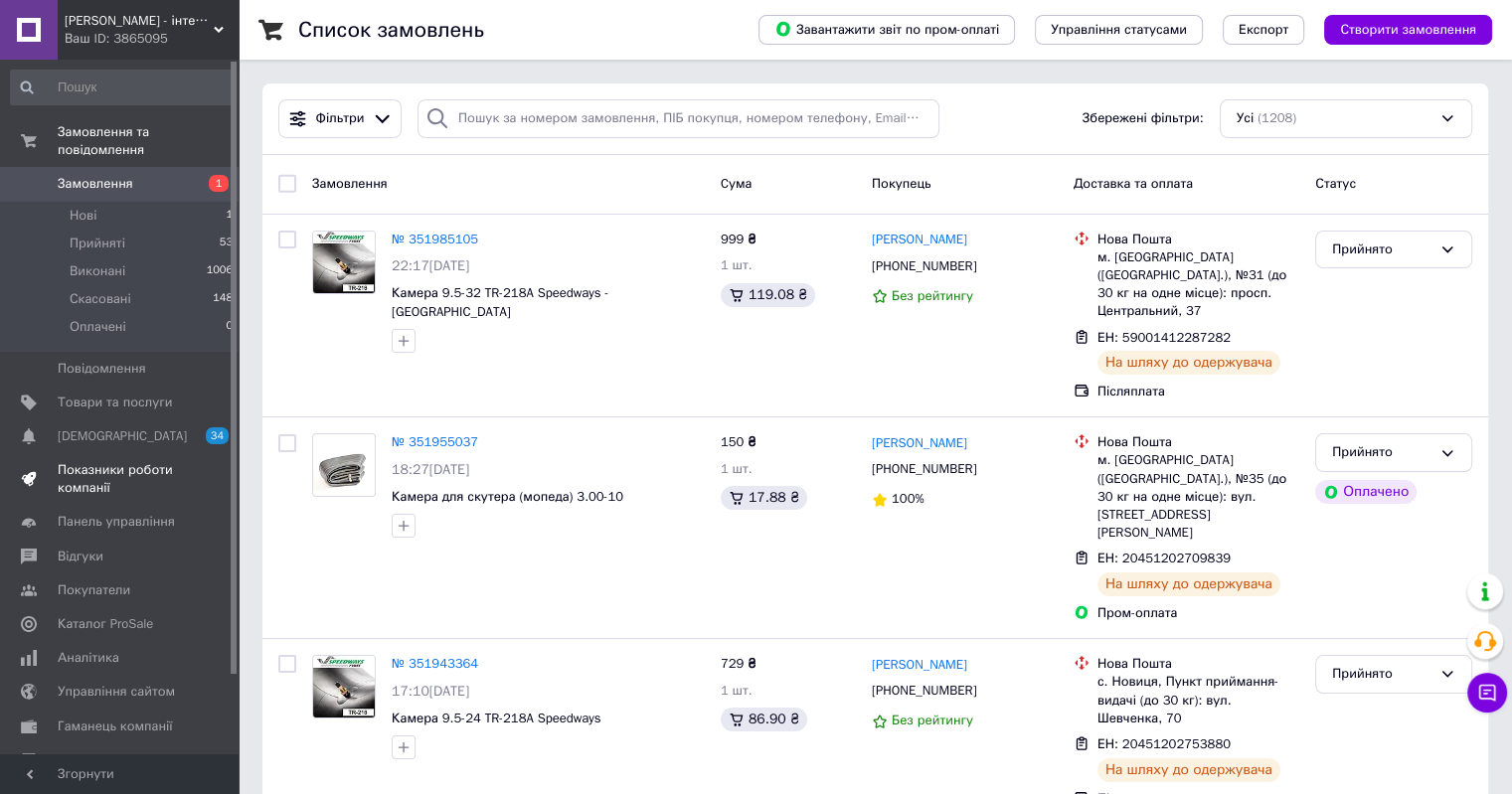 click on "Показники роботи компанії" at bounding box center [120, 479] 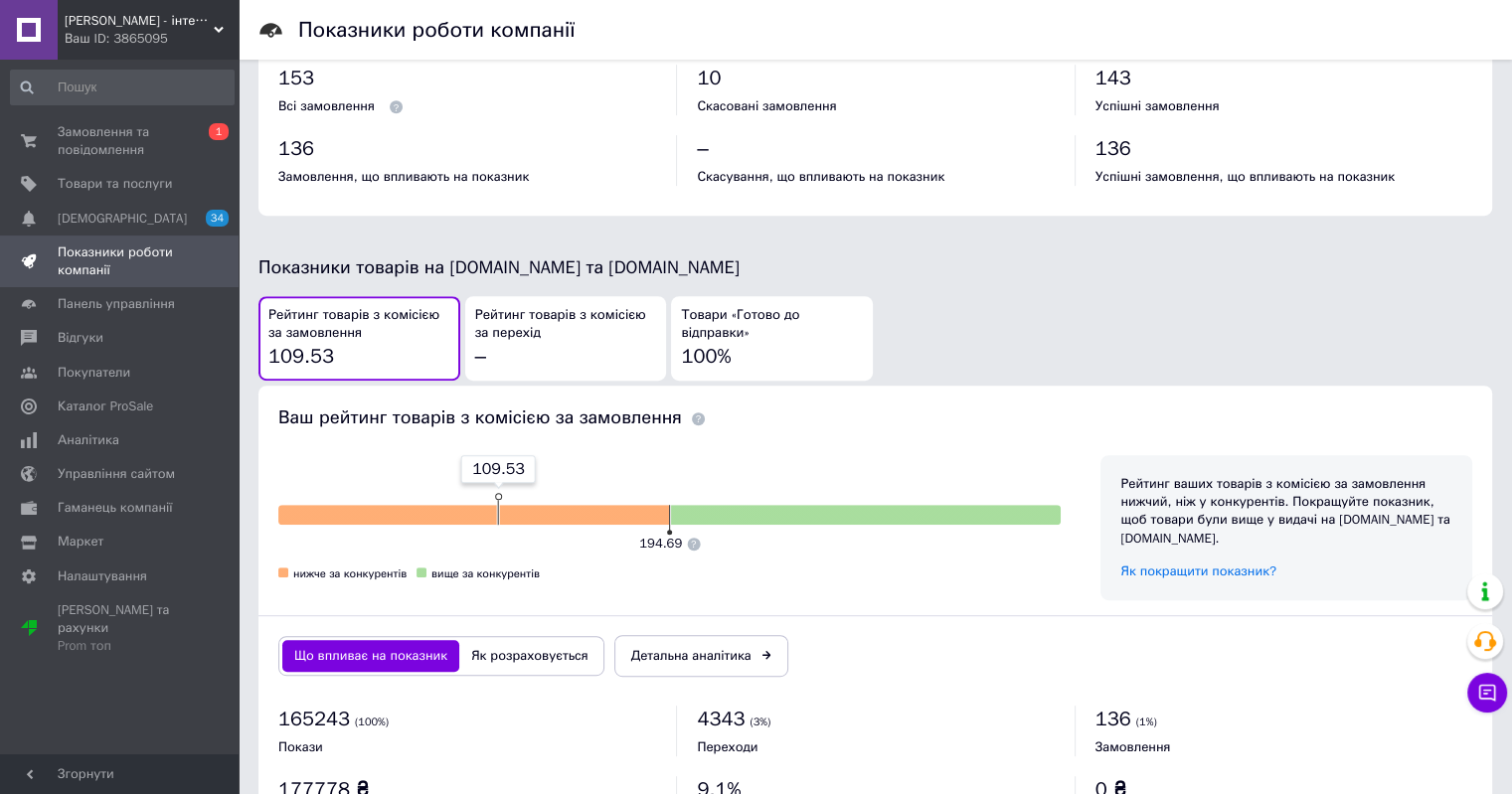 scroll, scrollTop: 894, scrollLeft: 0, axis: vertical 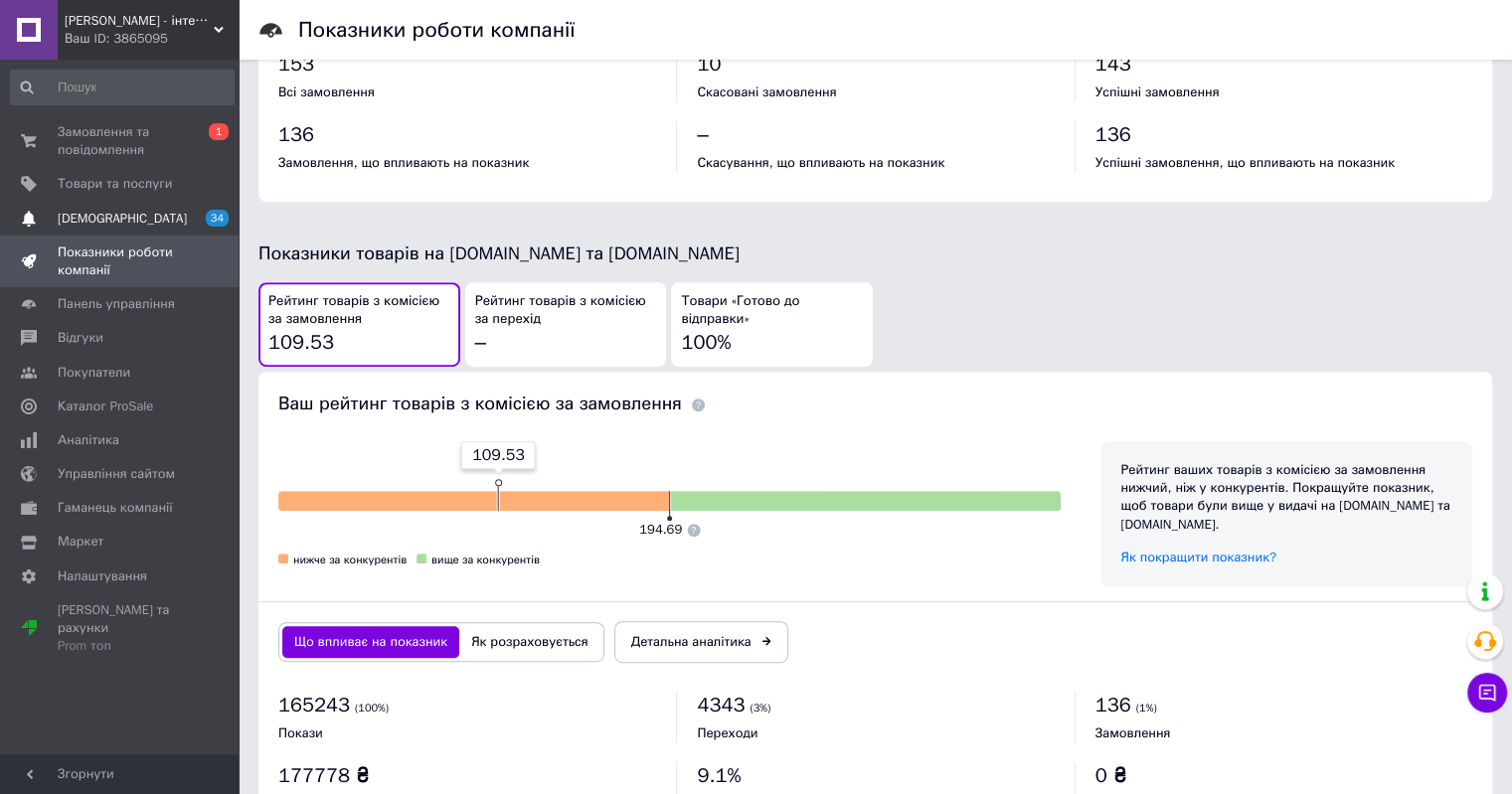 click on "[DEMOGRAPHIC_DATA]" at bounding box center (122, 219) 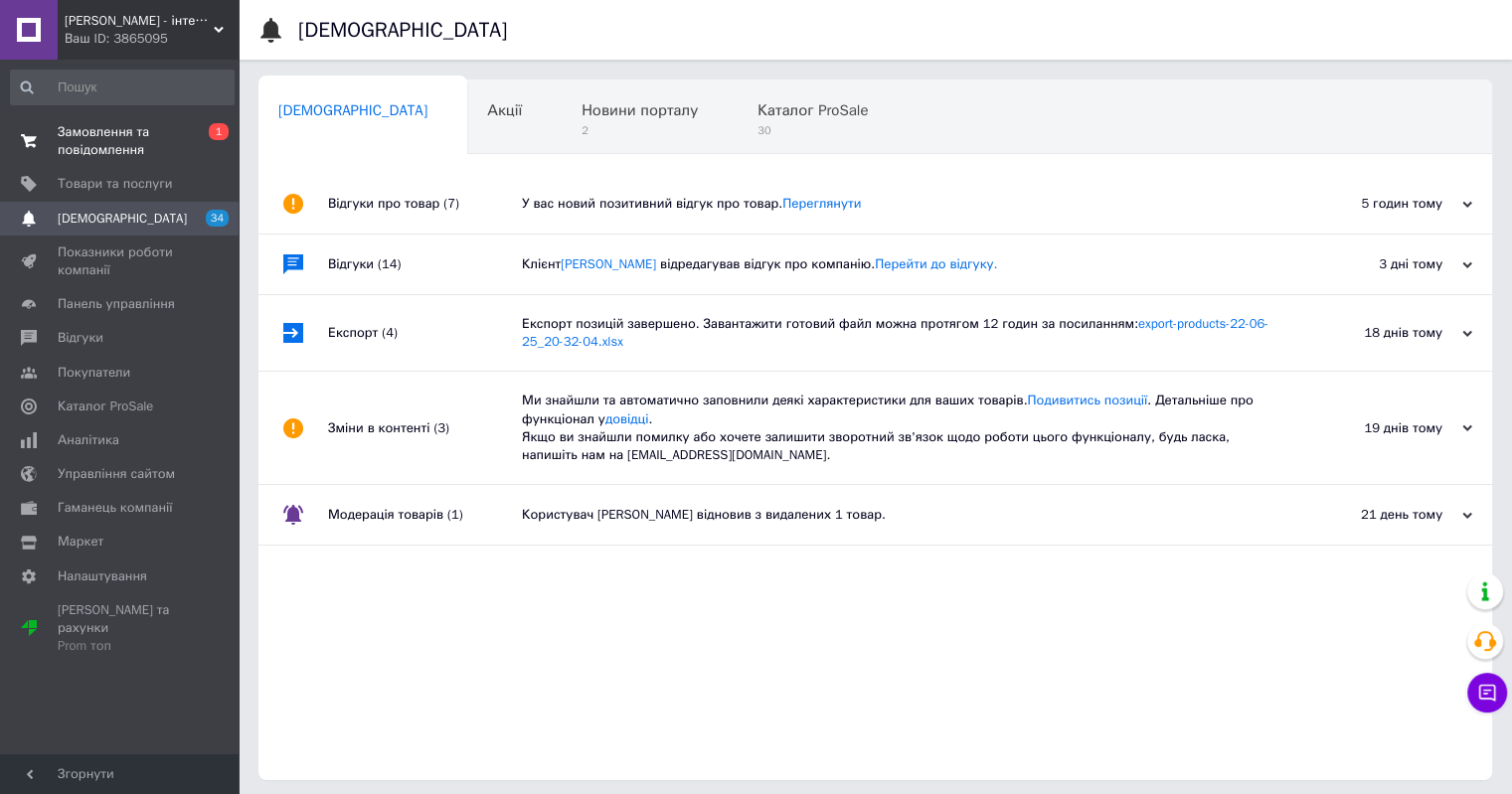 click on "Замовлення та повідомлення" at bounding box center [120, 141] 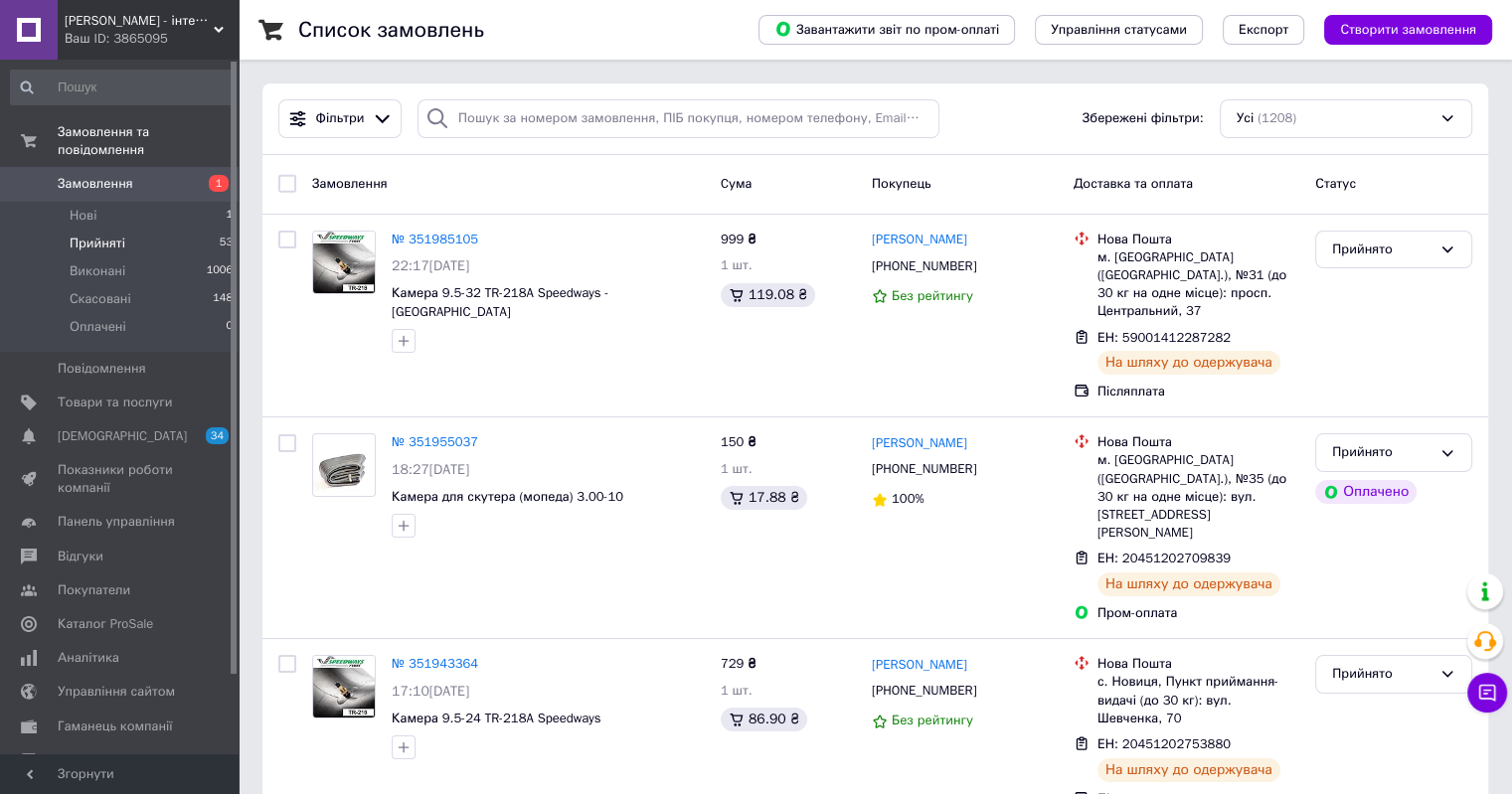click on "Прийняті 53" at bounding box center [122, 243] 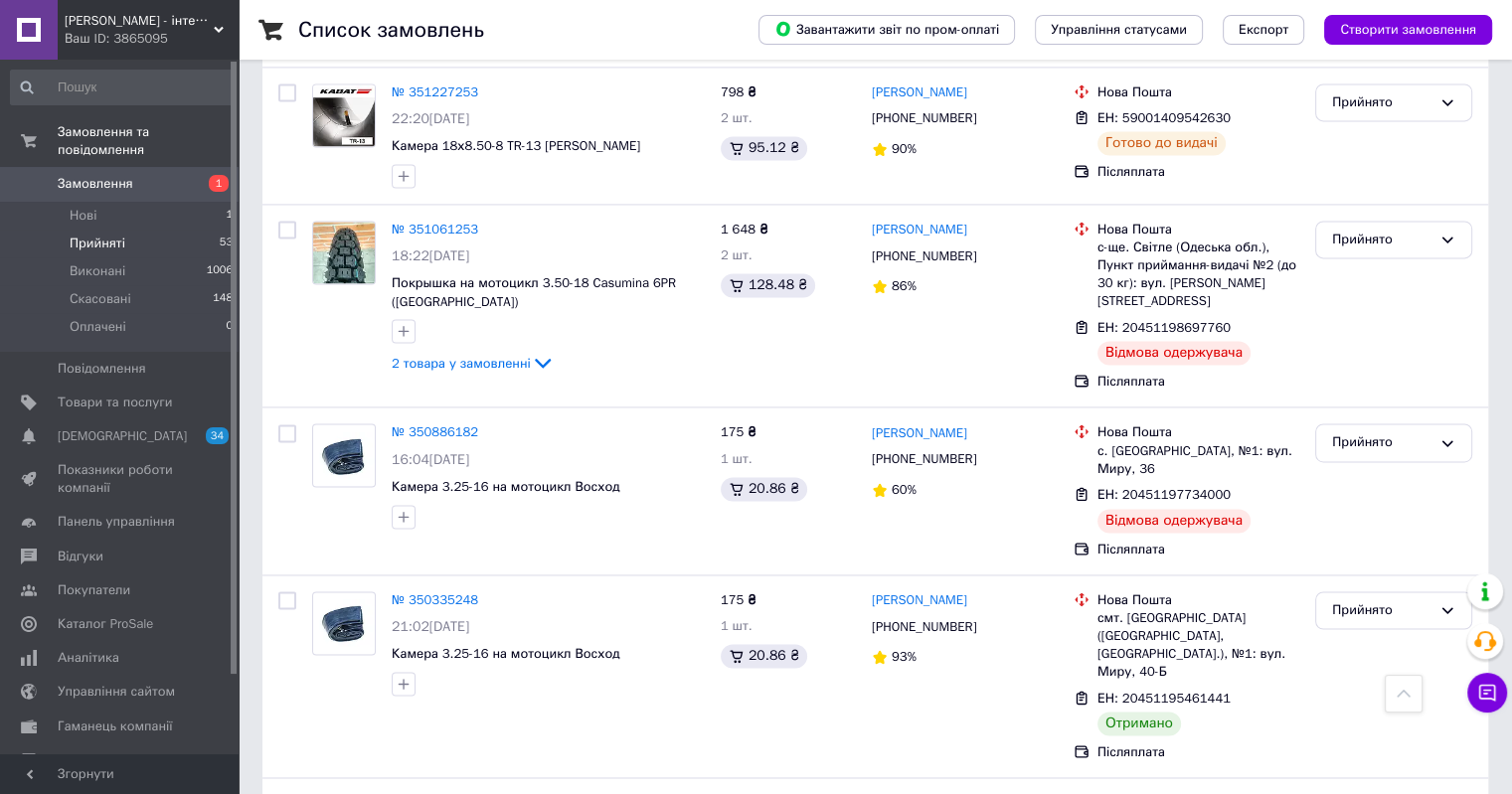 scroll, scrollTop: 3081, scrollLeft: 0, axis: vertical 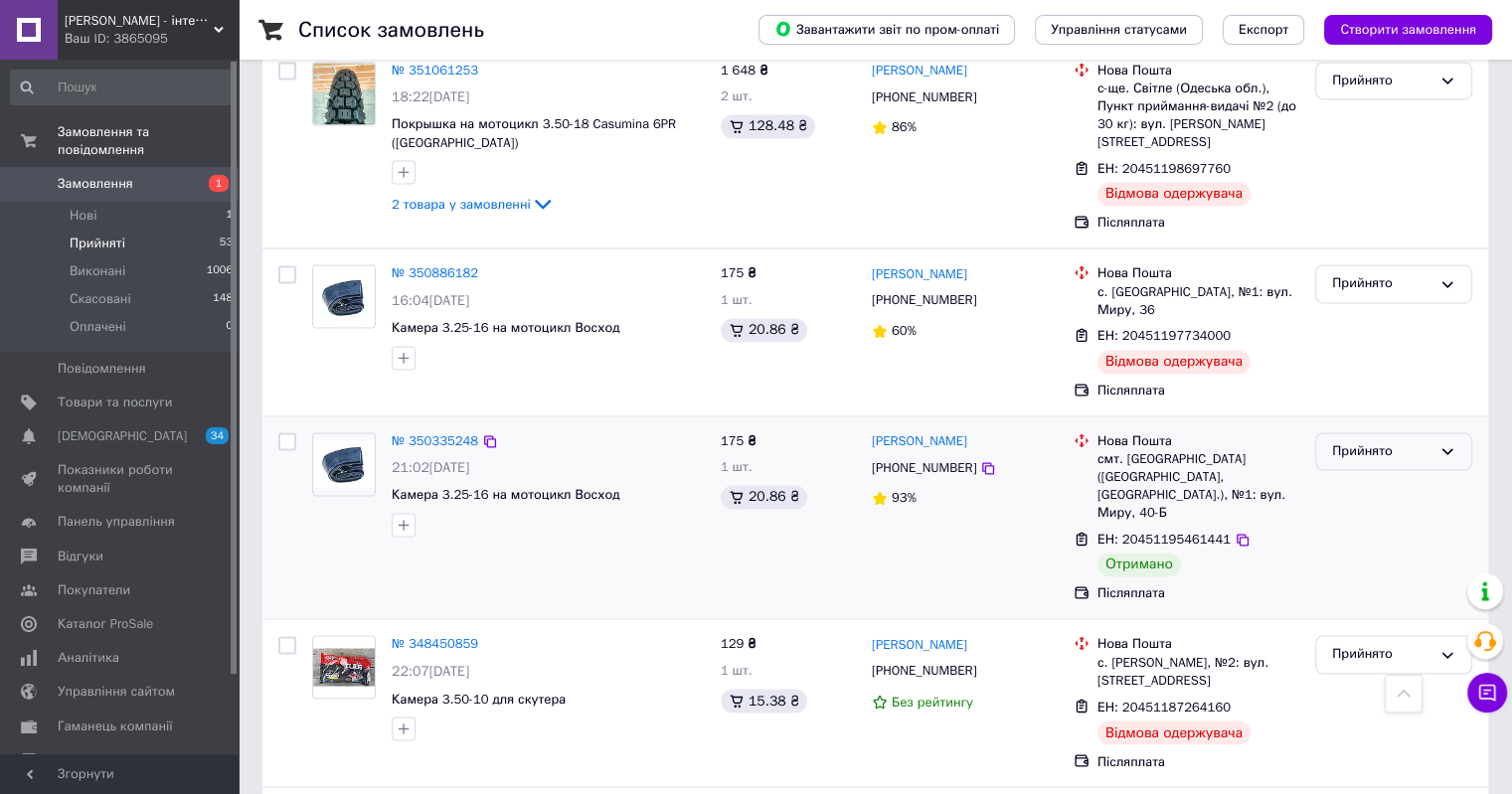 click on "Прийнято" at bounding box center [1382, 451] 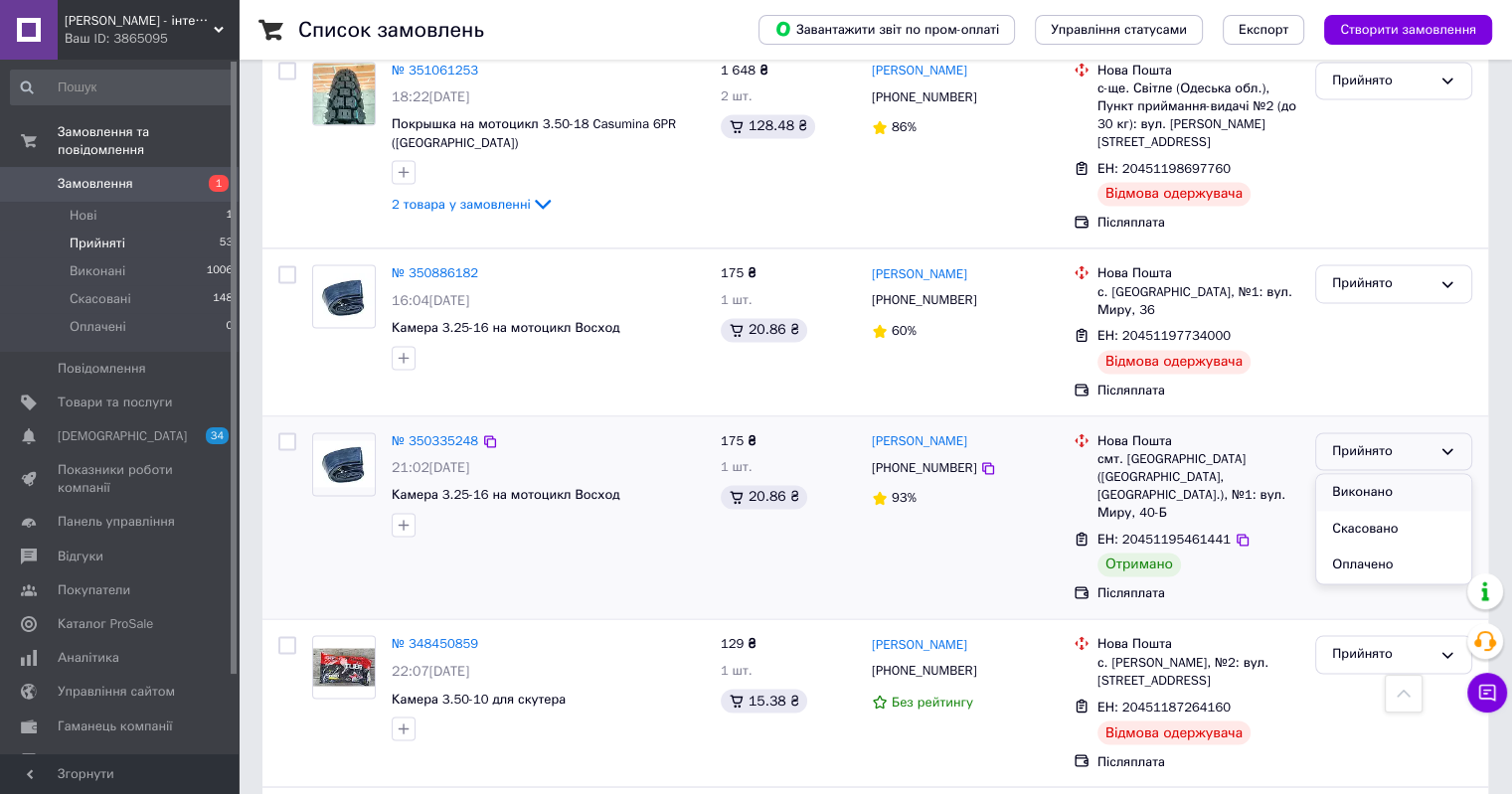 click on "Виконано" at bounding box center (1394, 492) 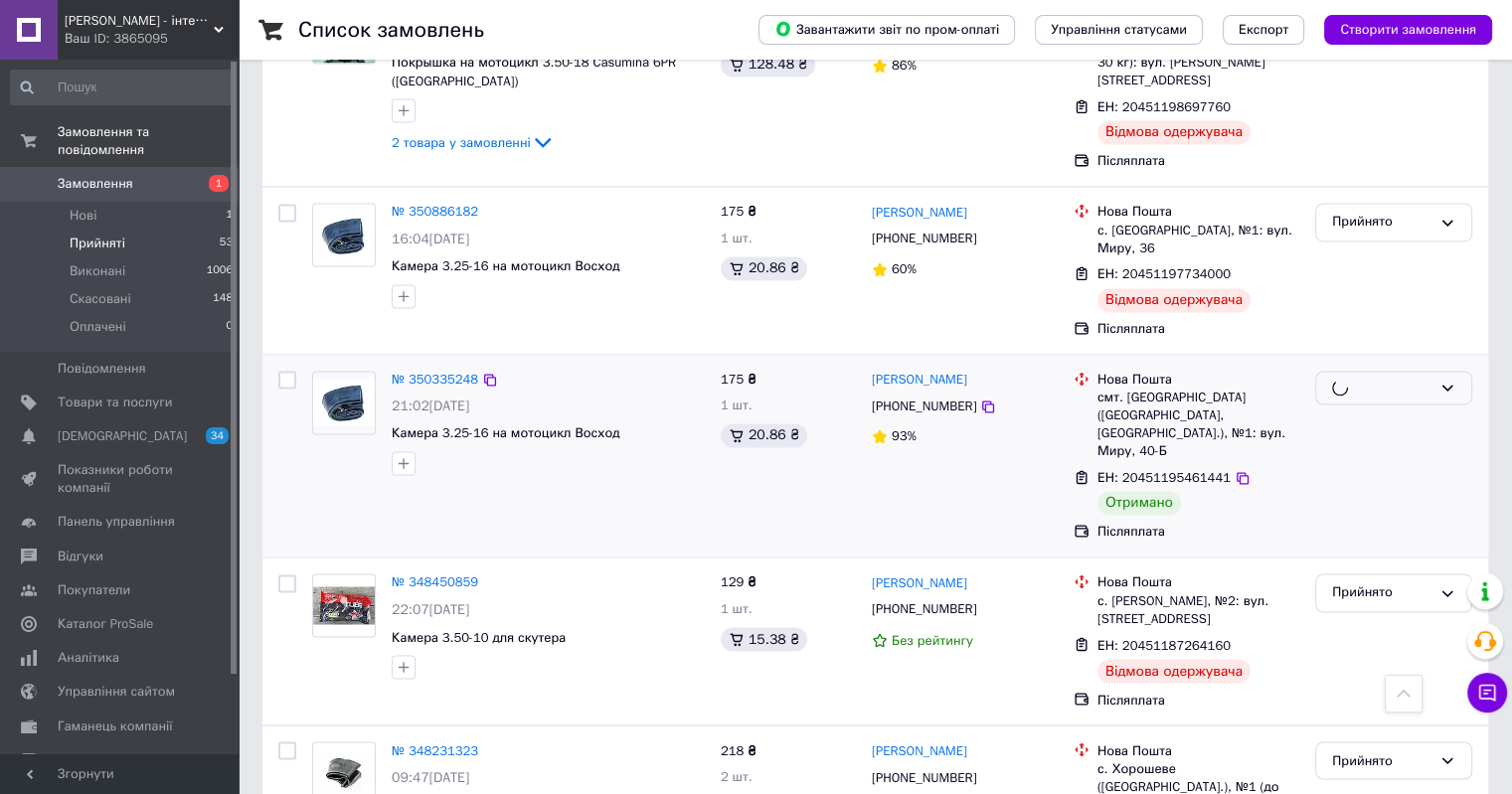 scroll, scrollTop: 3160, scrollLeft: 0, axis: vertical 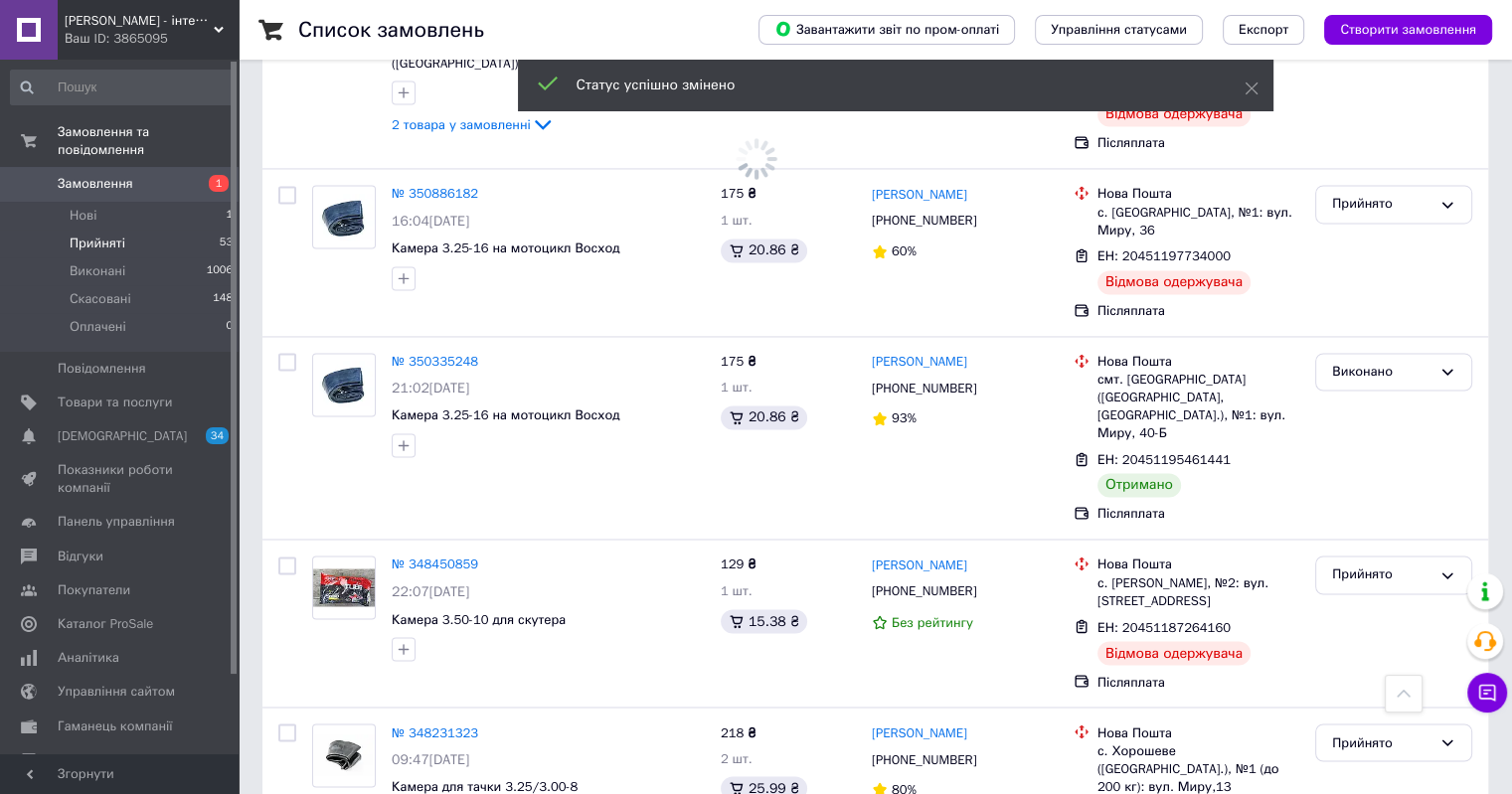 click on "2" at bounding box center (325, 936) 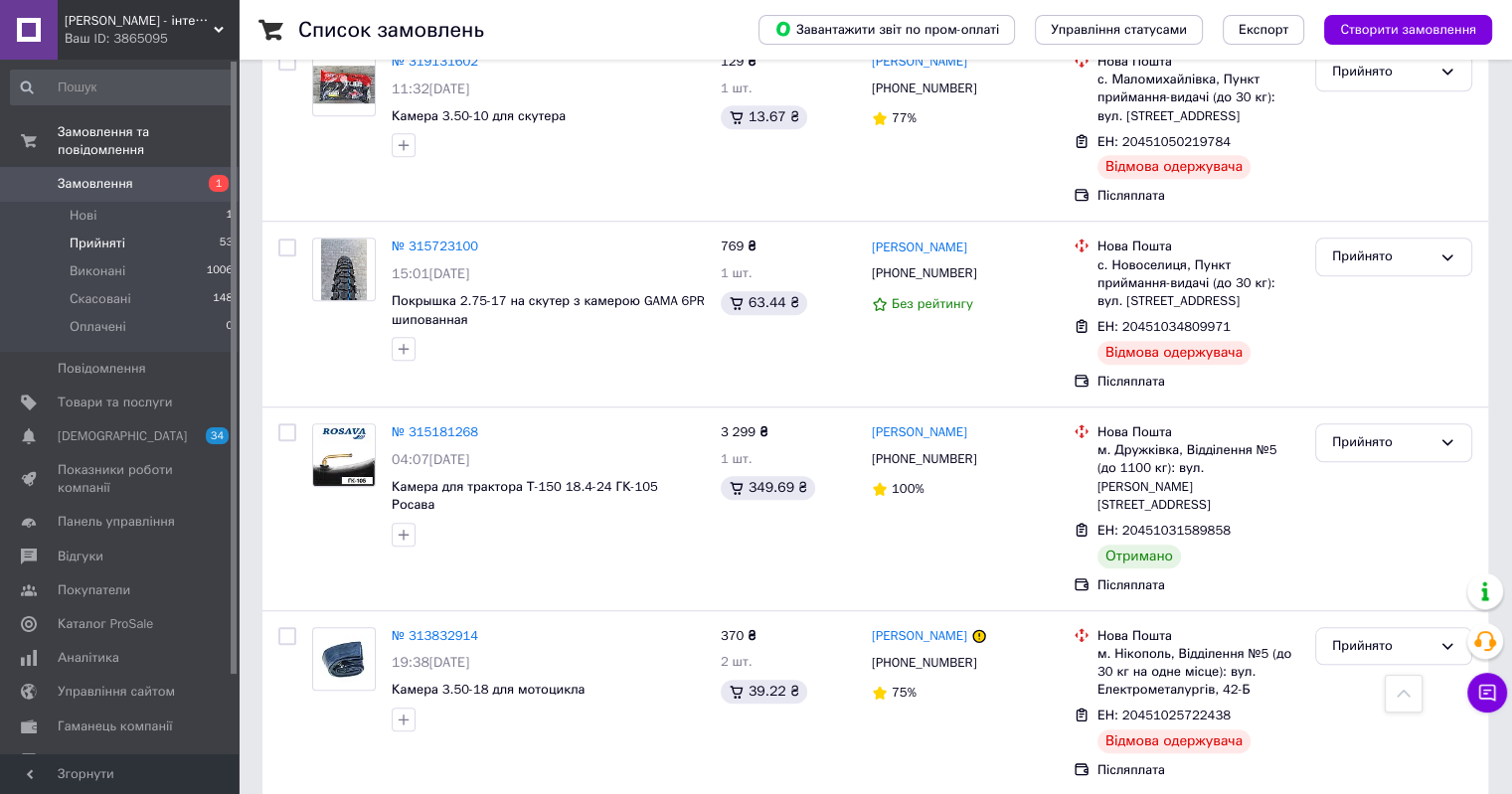 scroll, scrollTop: 1590, scrollLeft: 0, axis: vertical 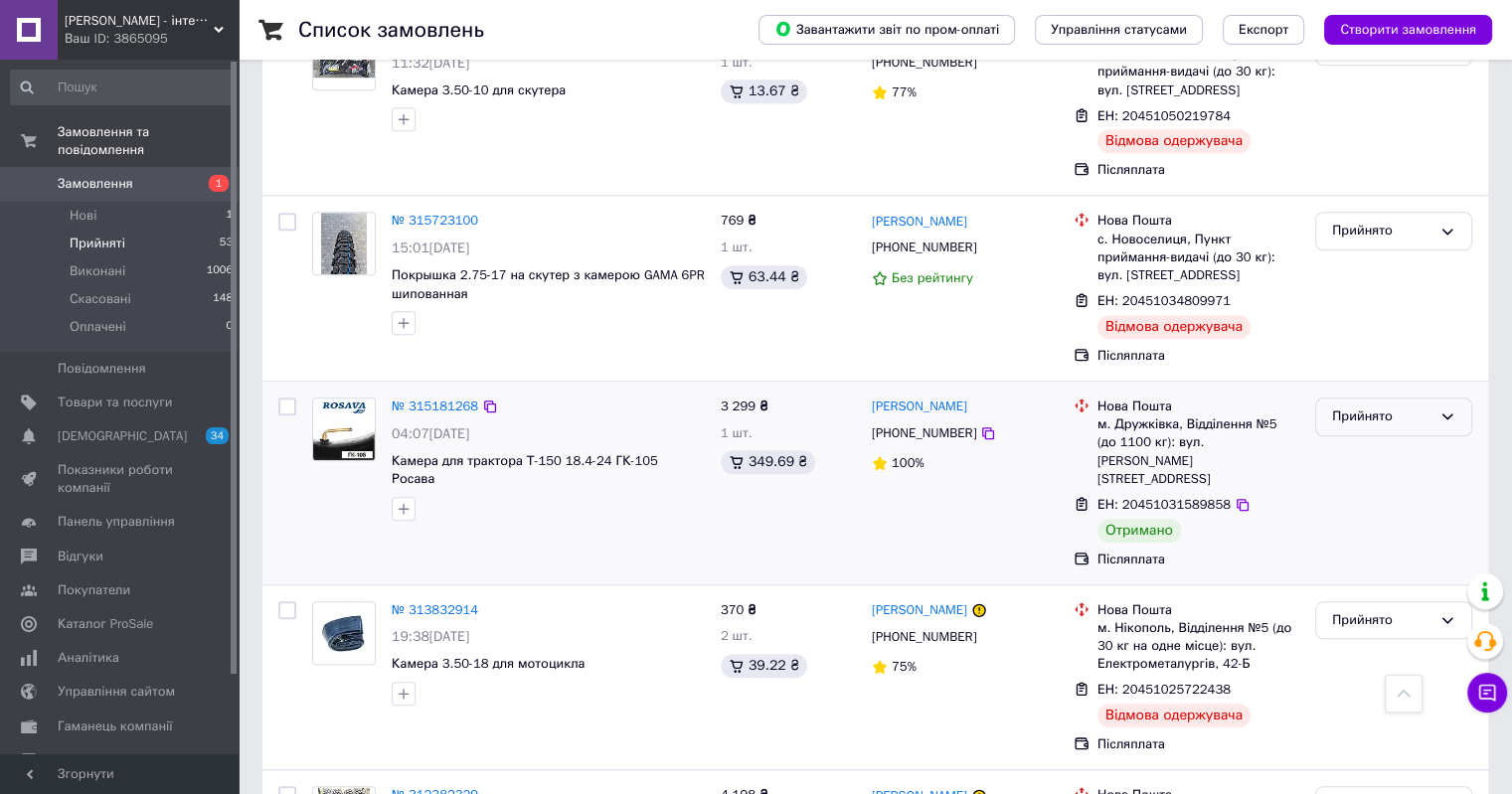 click on "Прийнято" at bounding box center [1382, 416] 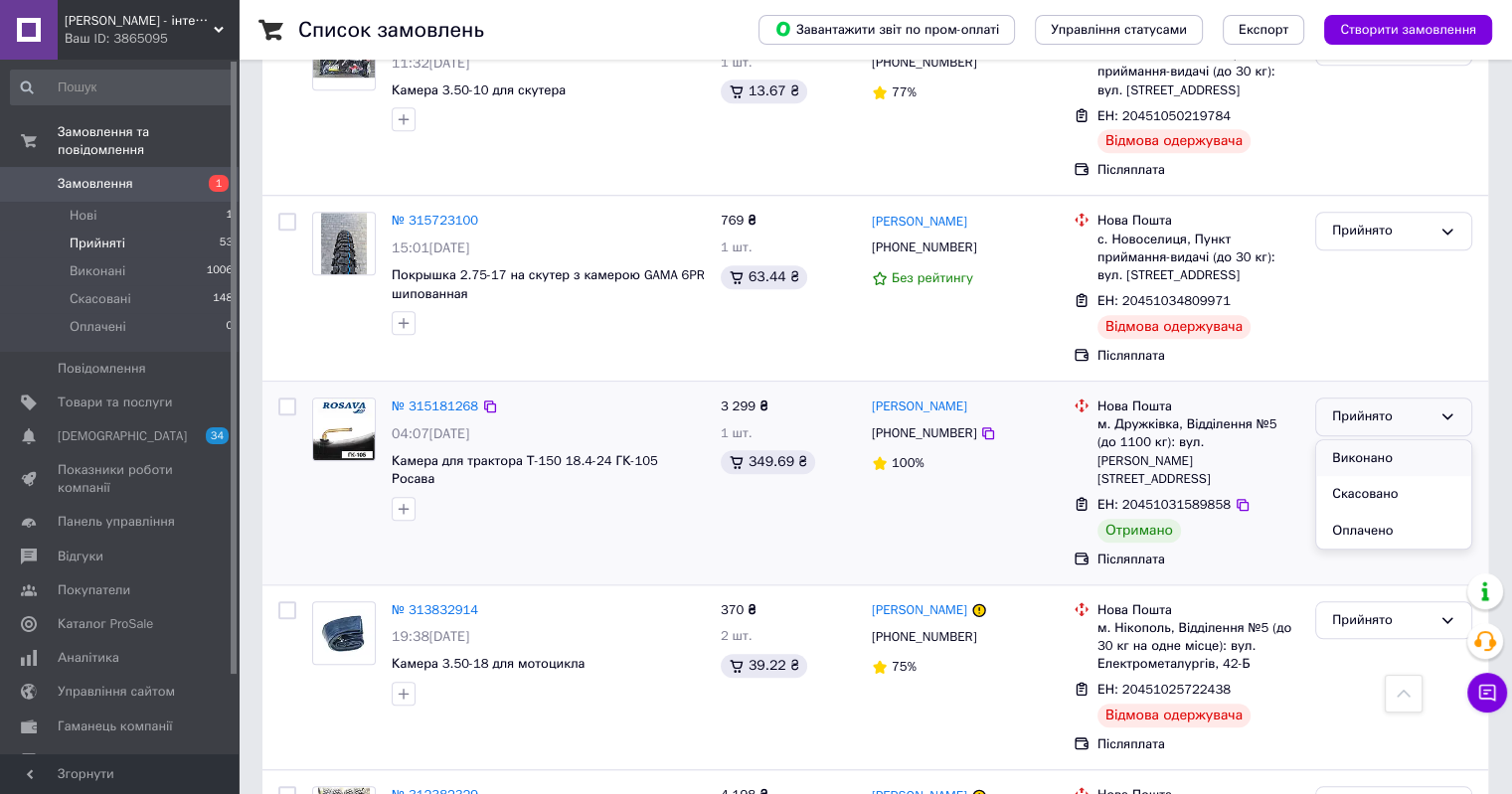 click on "Виконано" at bounding box center [1394, 458] 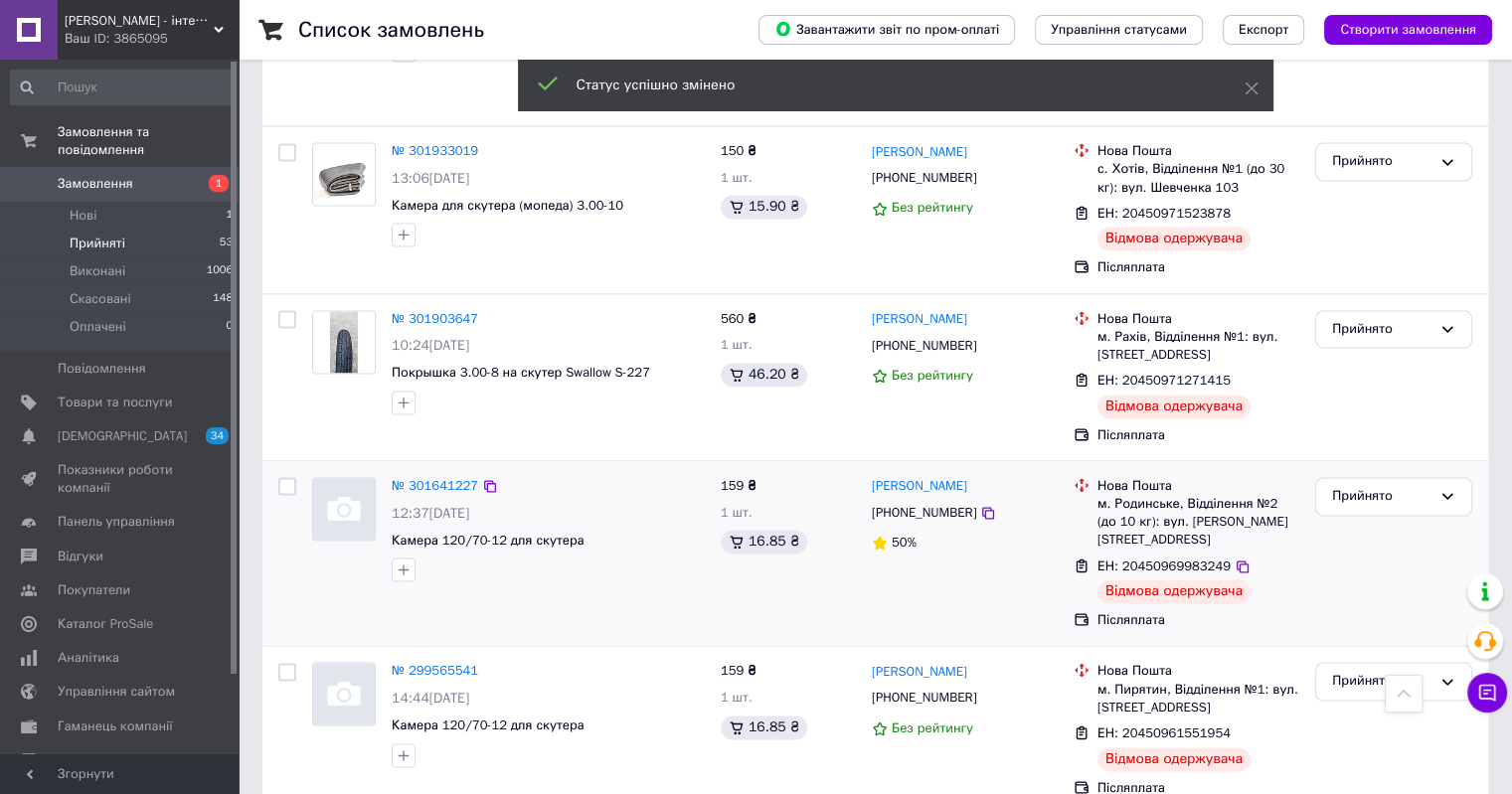 scroll, scrollTop: 3098, scrollLeft: 0, axis: vertical 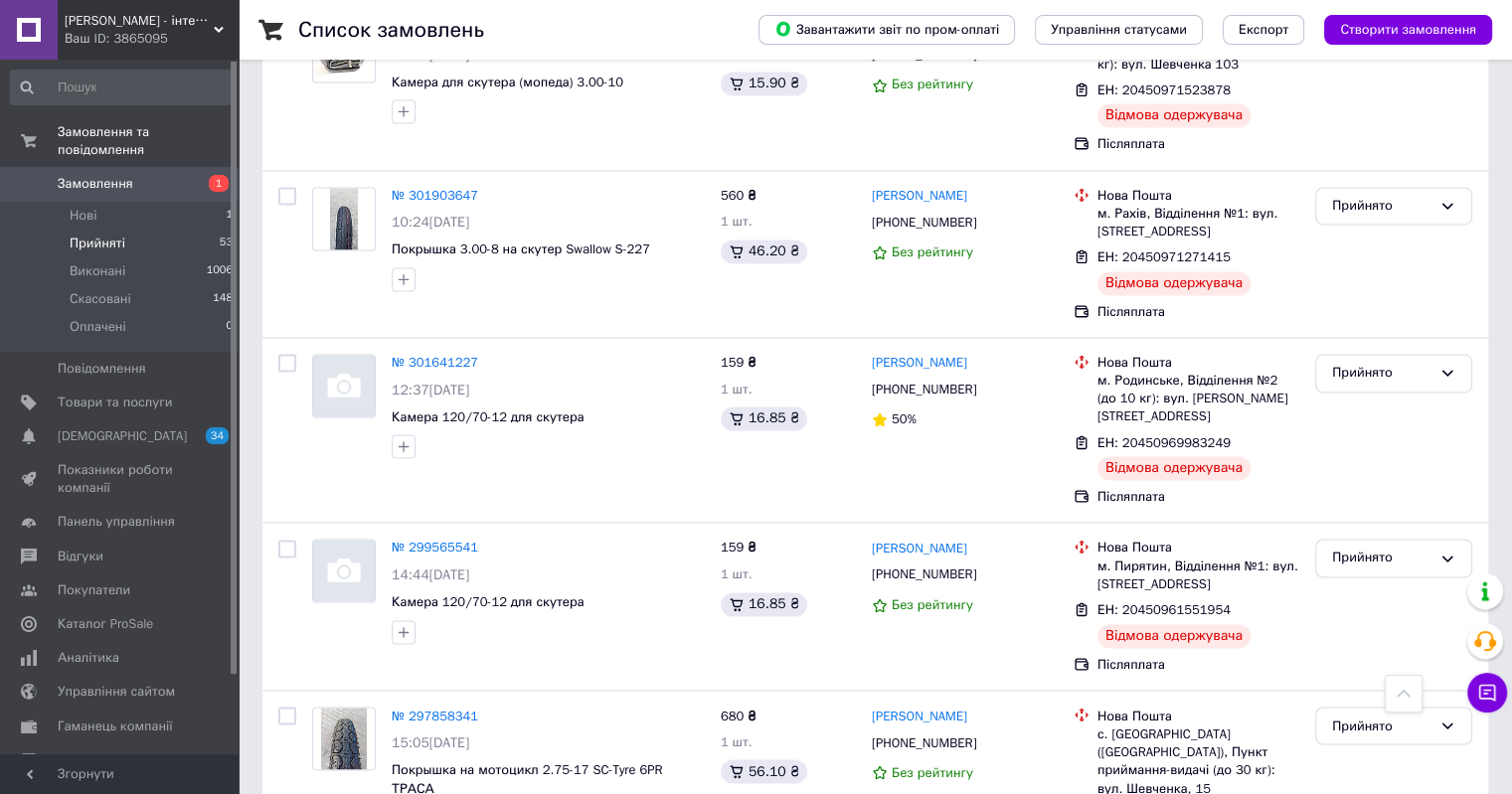 click on "3" at bounding box center [491, 937] 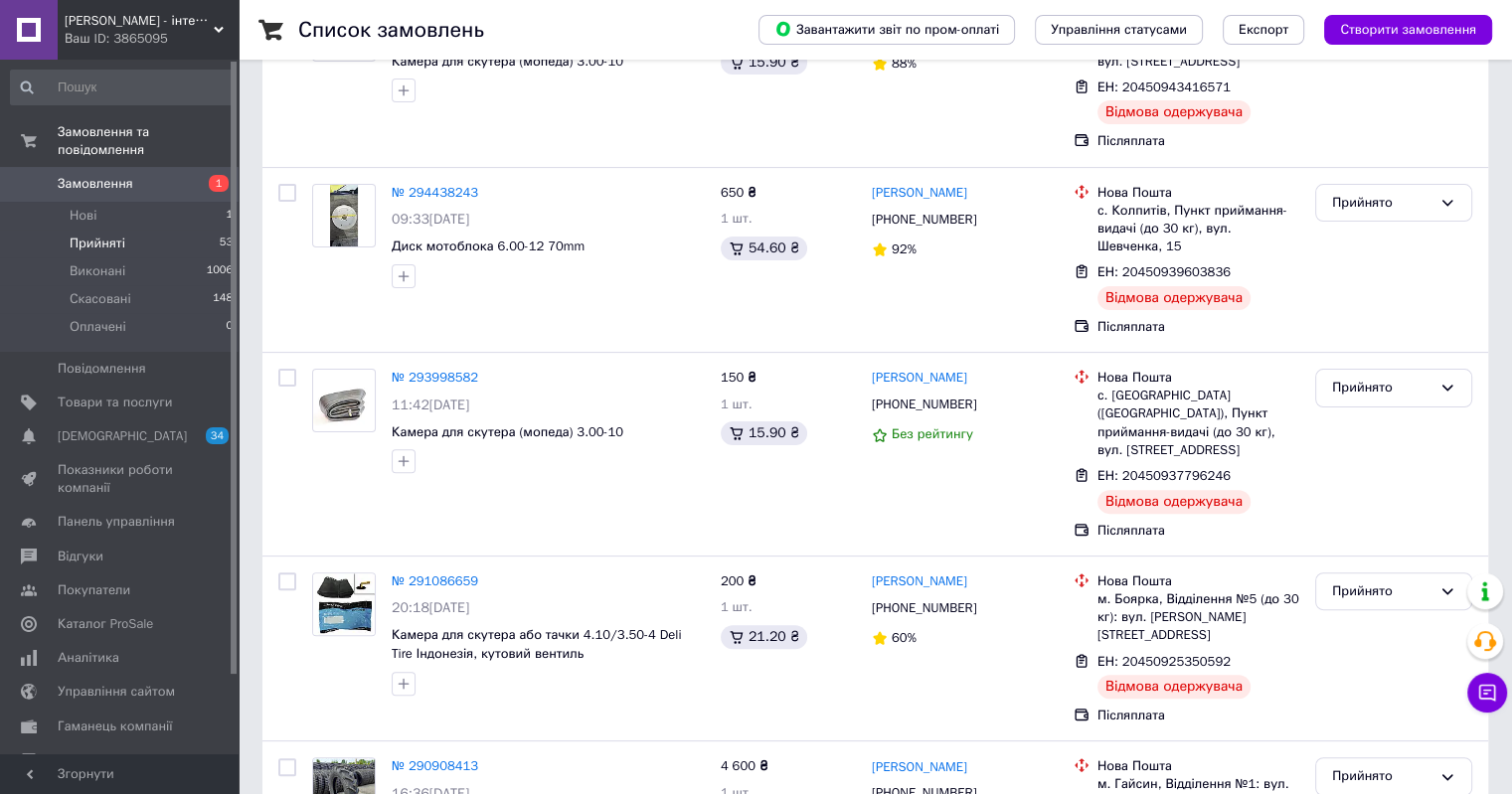 scroll, scrollTop: 0, scrollLeft: 0, axis: both 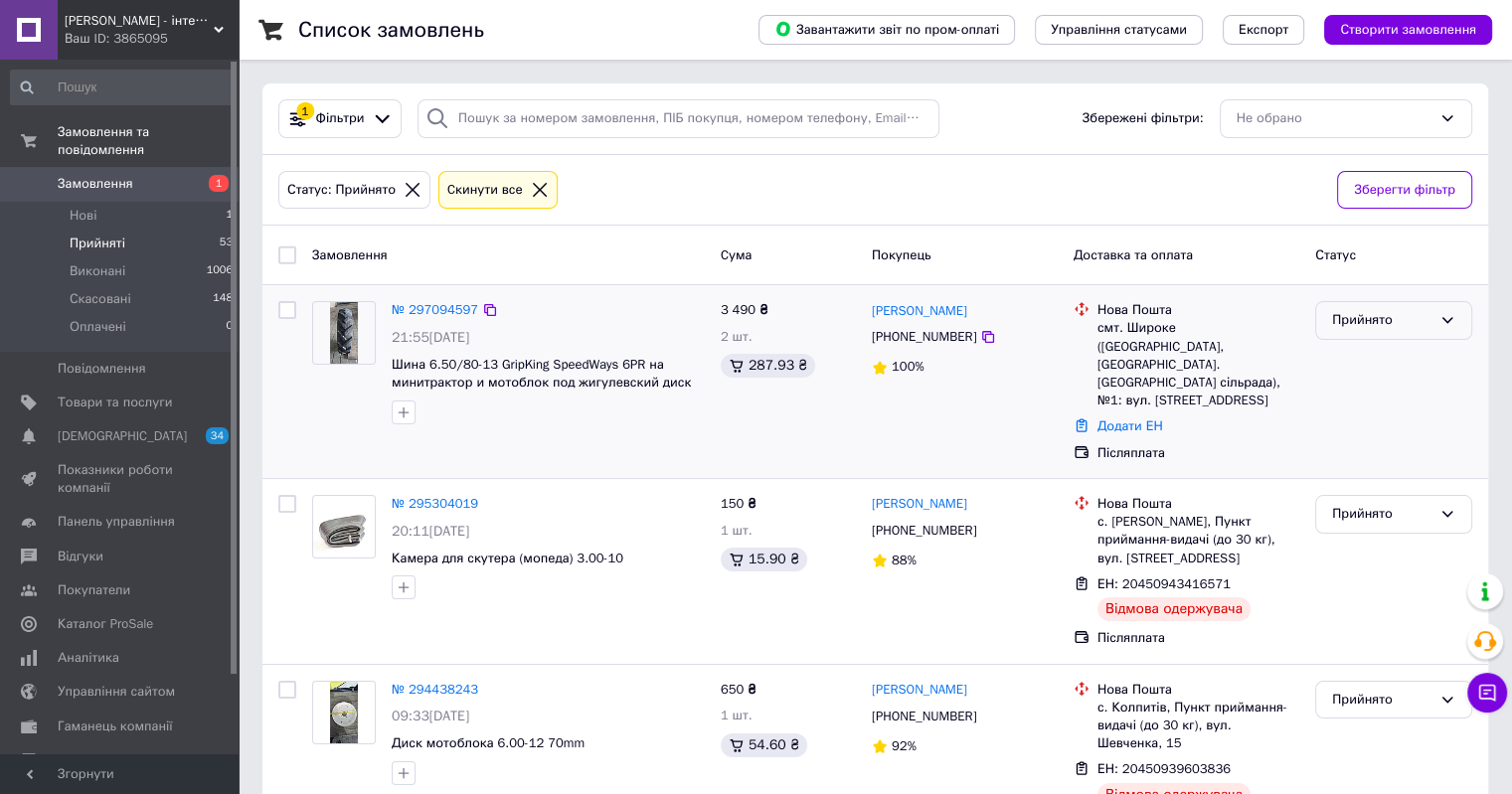 click 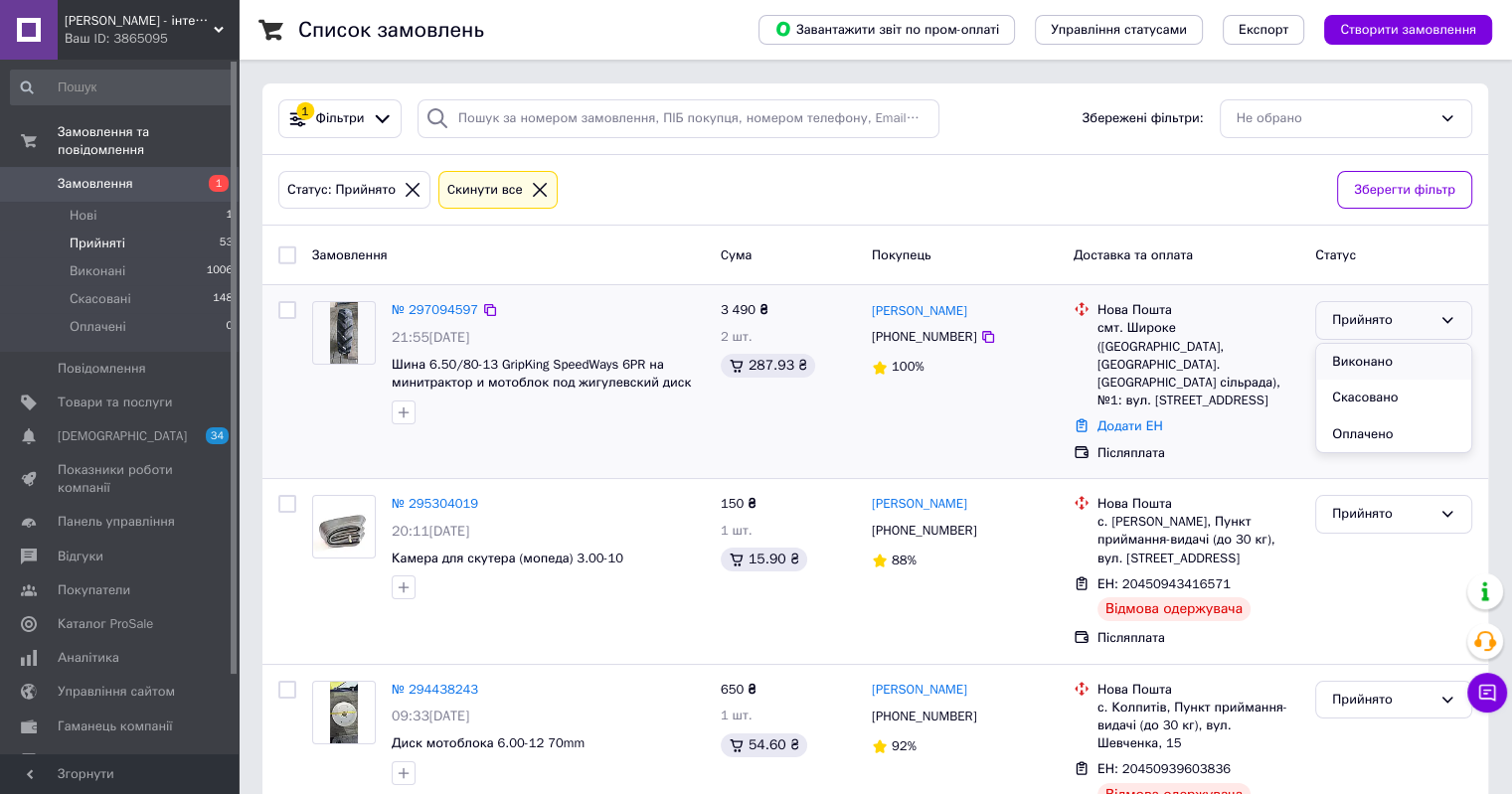 click on "Виконано" at bounding box center [1394, 362] 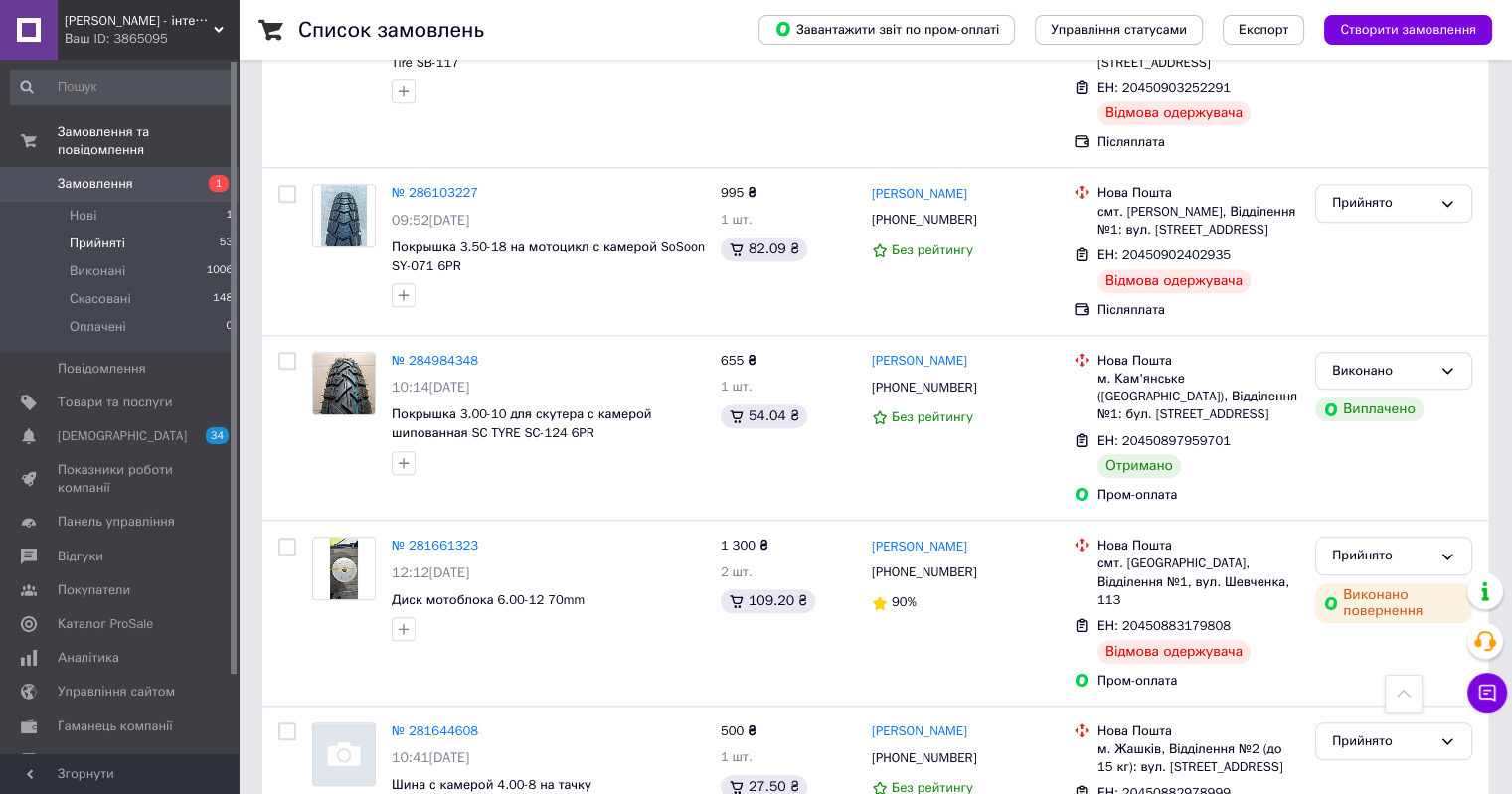 scroll, scrollTop: 1862, scrollLeft: 0, axis: vertical 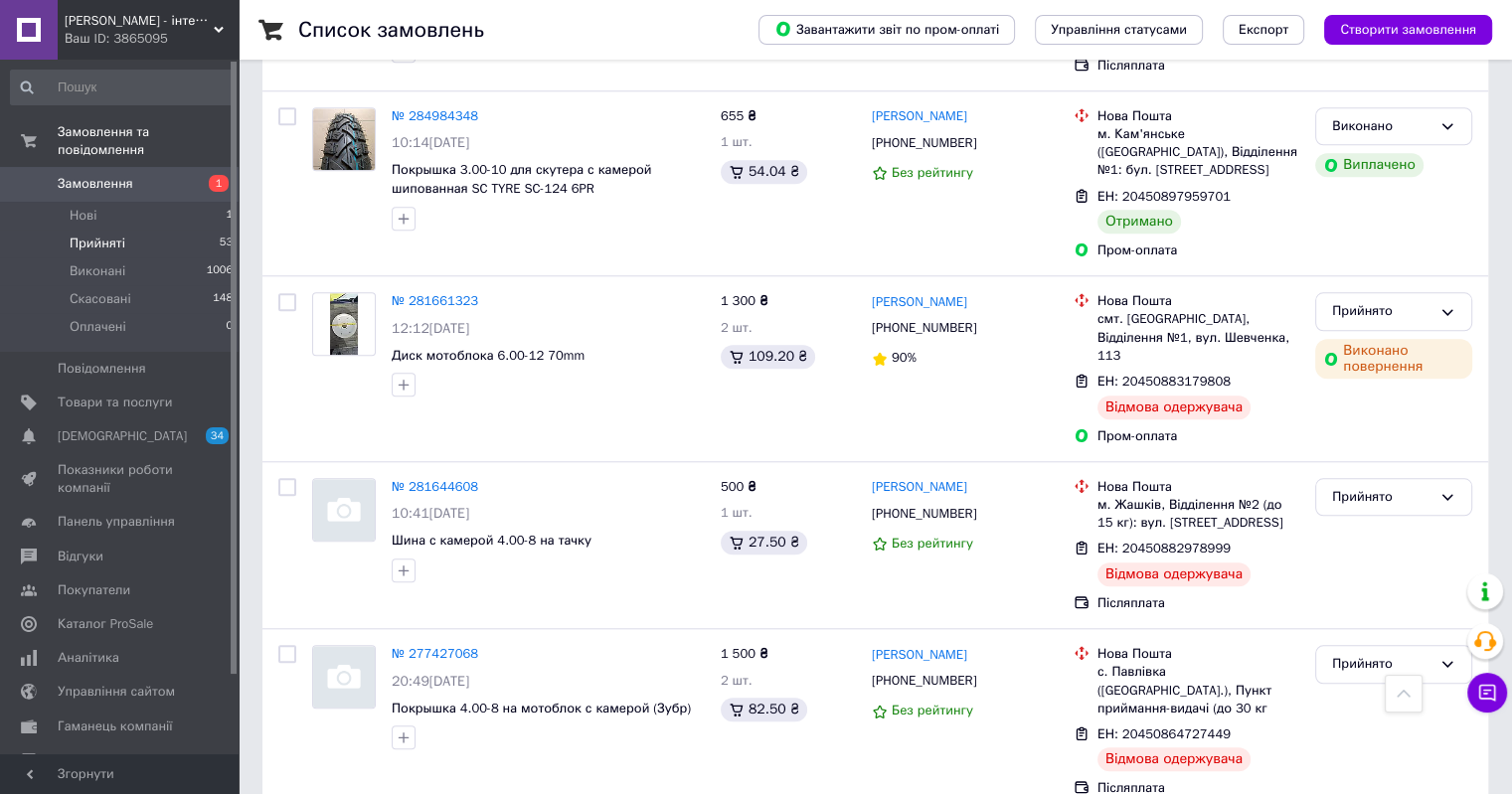 click on "1" at bounding box center (402, 859) 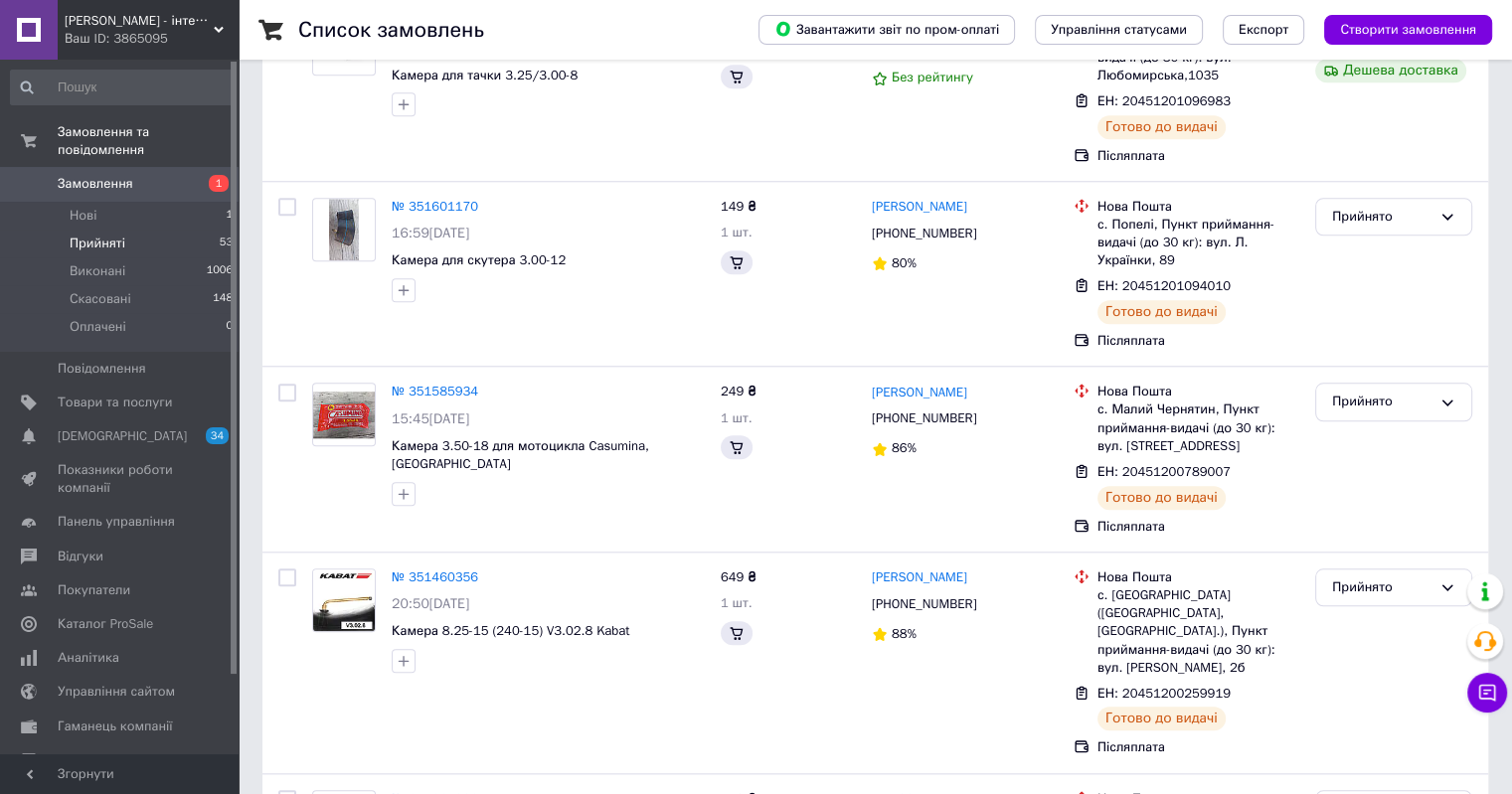 scroll, scrollTop: 0, scrollLeft: 0, axis: both 